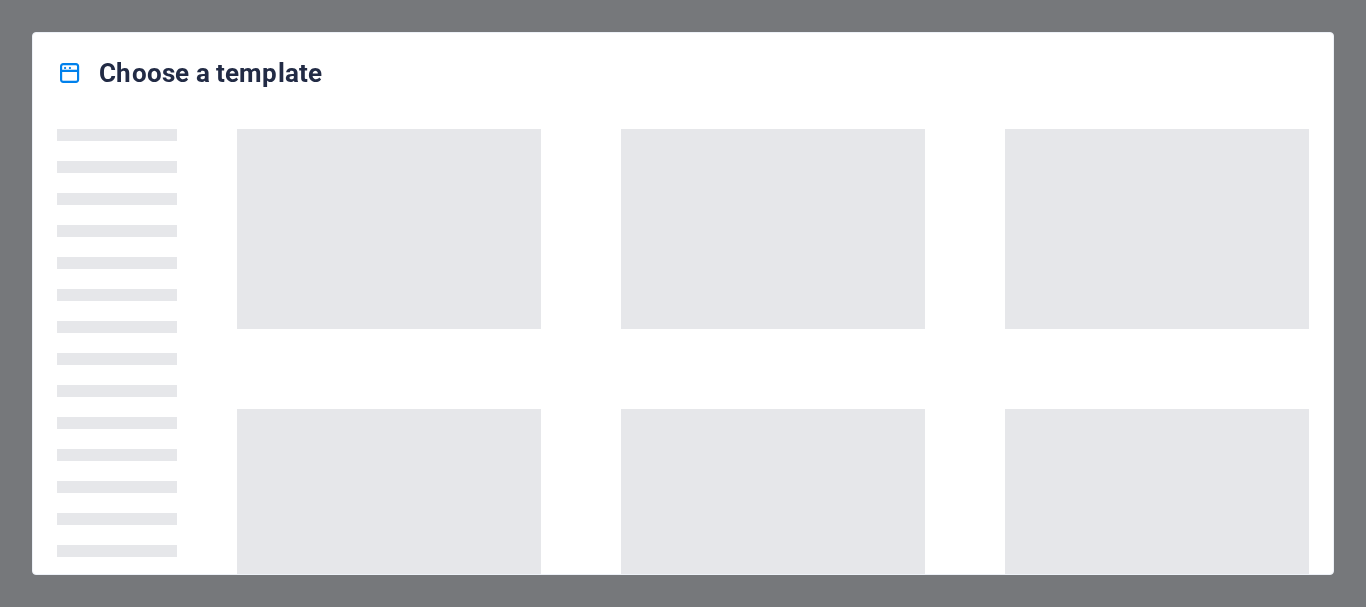 scroll, scrollTop: 0, scrollLeft: 0, axis: both 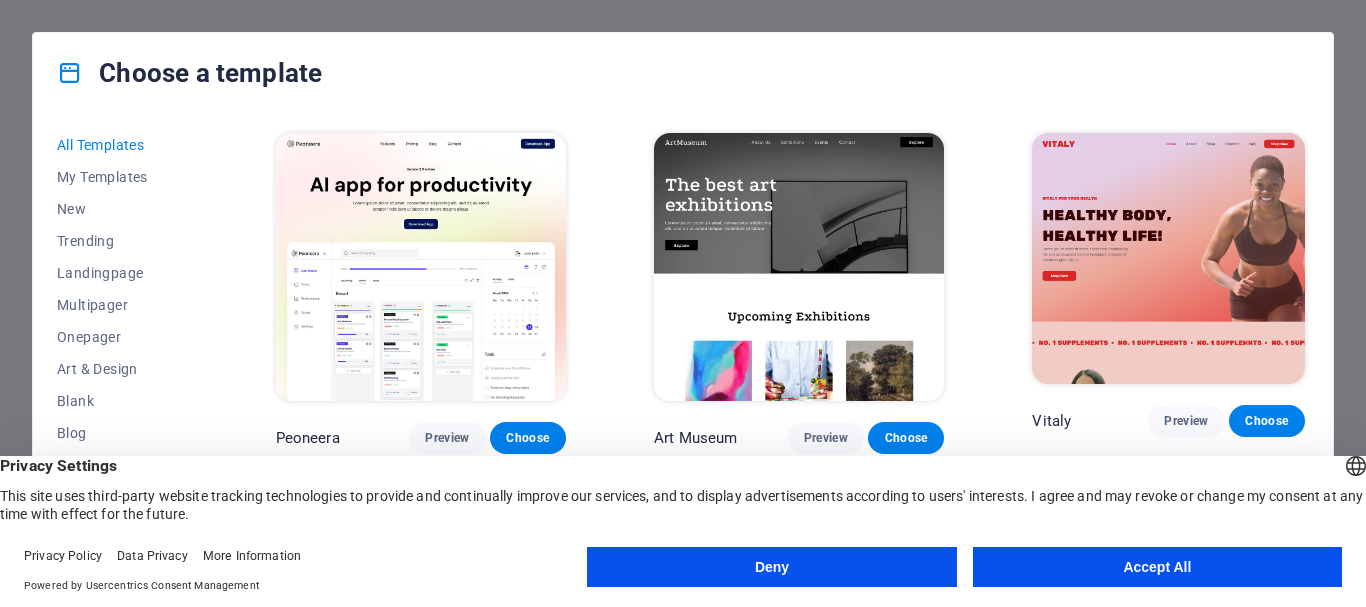 click on "Choose a template All Templates My Templates New Trending Landingpage Multipager Onepager Art & Design Blank Blog Business Education & Culture Event Gastronomy Health IT & Media Legal & Finance Non-Profit Performance Portfolio Services Shop Sports & Beauty Trades Travel Wireframe Peoneera Preview Choose Art Museum Preview Choose Vitaly Preview Choose Pottery Passions Preview Choose Home Decor Preview Choose Toyland Preview Choose Pet Shop Preview Choose Wonder Planner Preview Choose Transportable Preview Choose S&L Preview Choose WePaint Preview Choose Eco-Con Preview Choose MeetUp Preview Choose Help & Care Preview Choose Podcaster Preview Choose Academix Preview Choose BIG Barber Shop Preview Choose Health & Food Preview Choose UrbanNest Interiors Preview Choose Green Change Preview Choose The Beauty Temple Preview Choose WeTrain Preview Choose Cleaner Preview Choose Johanna James Preview Choose Delicioso Preview Choose Dream Garden Preview Choose LumeDeAqua Preview Choose Pets Care Preview Choose SafeSpace" at bounding box center [683, 303] 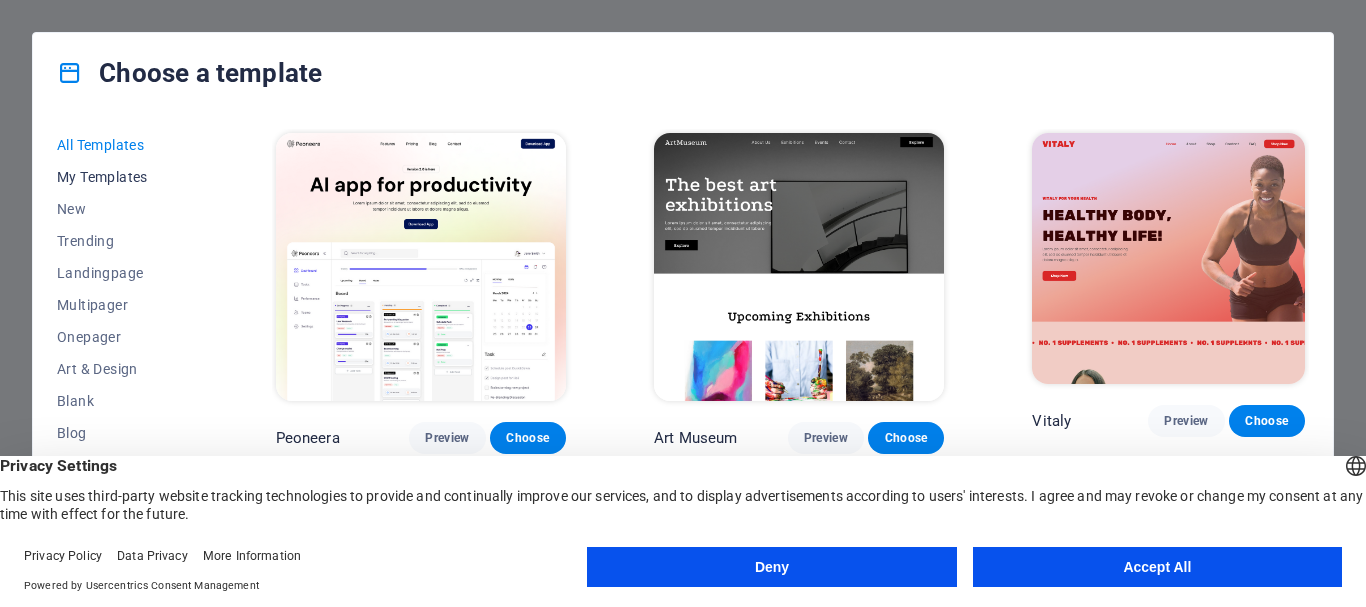 click on "My Templates" at bounding box center [122, 177] 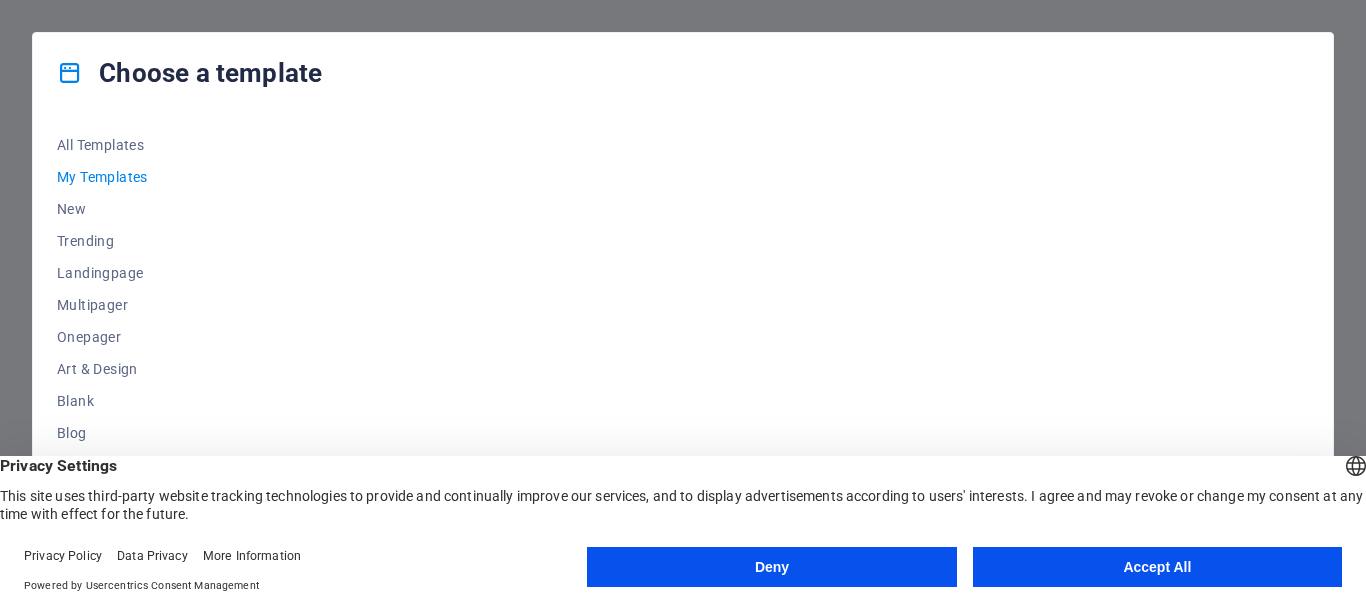 click on "Accept All" at bounding box center [1157, 567] 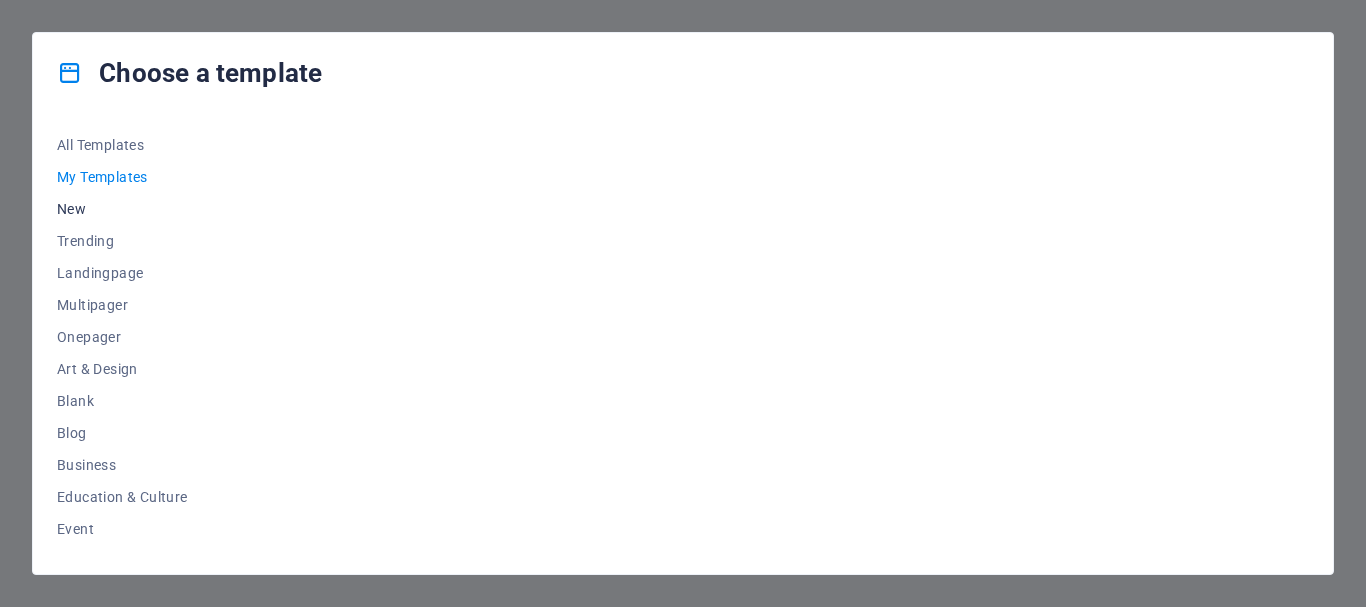 click on "New" at bounding box center (122, 209) 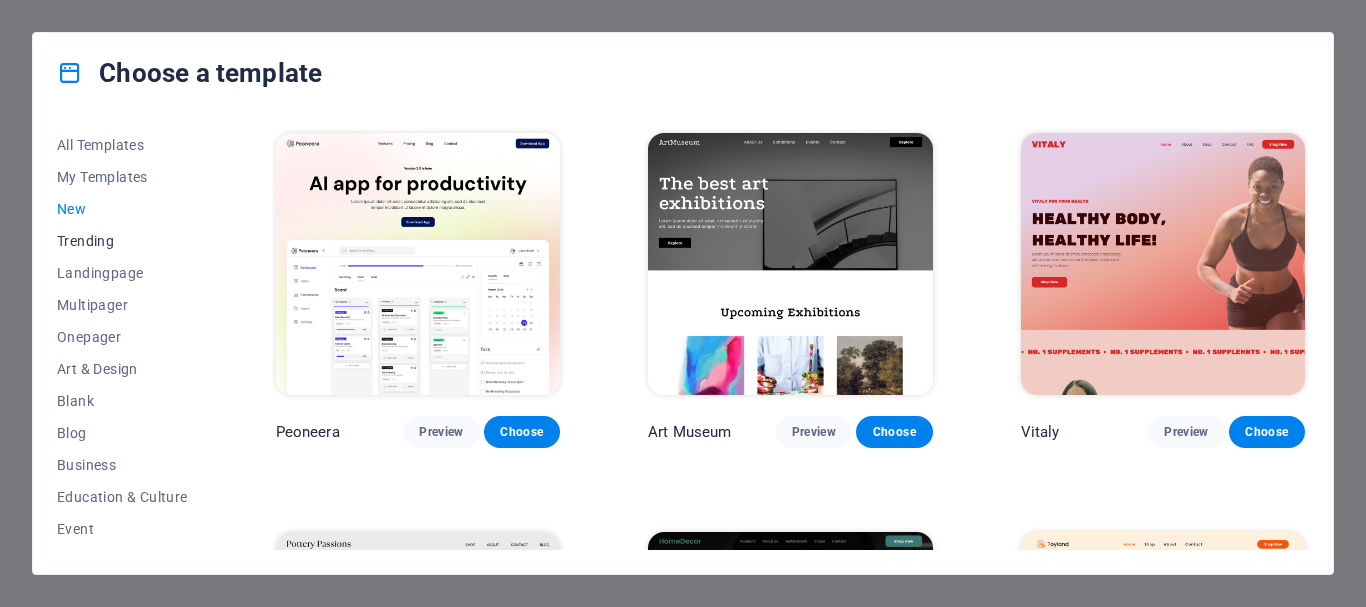 click on "Trending" at bounding box center (122, 241) 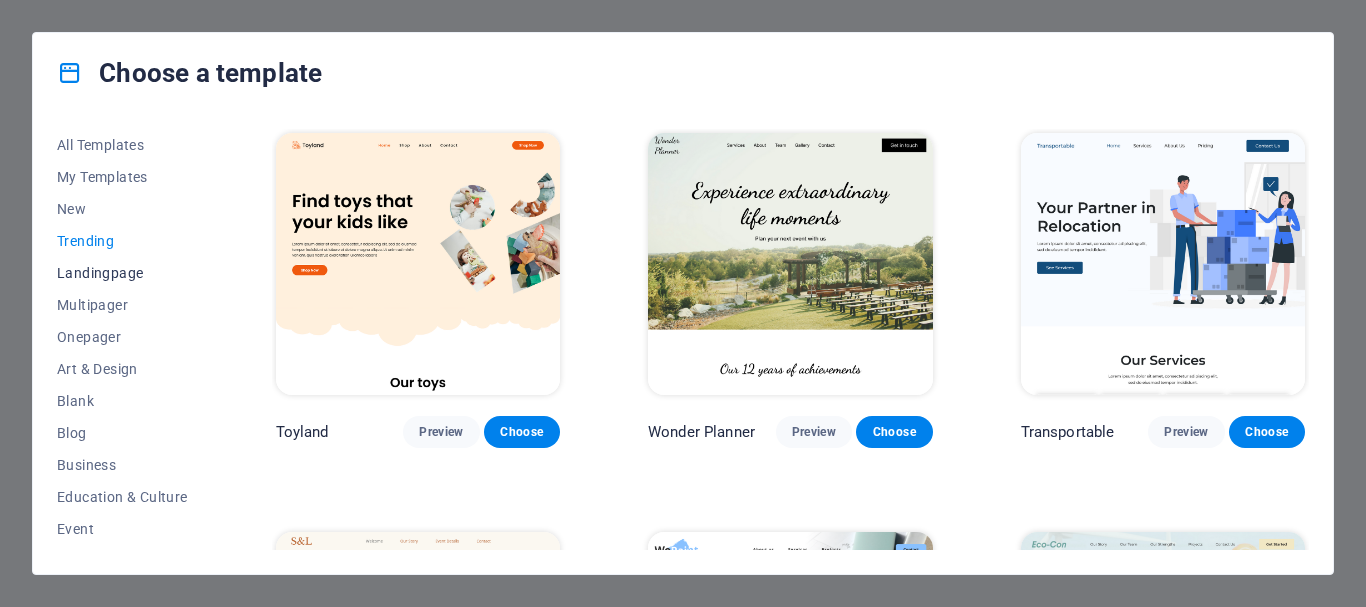click on "Landingpage" at bounding box center [122, 273] 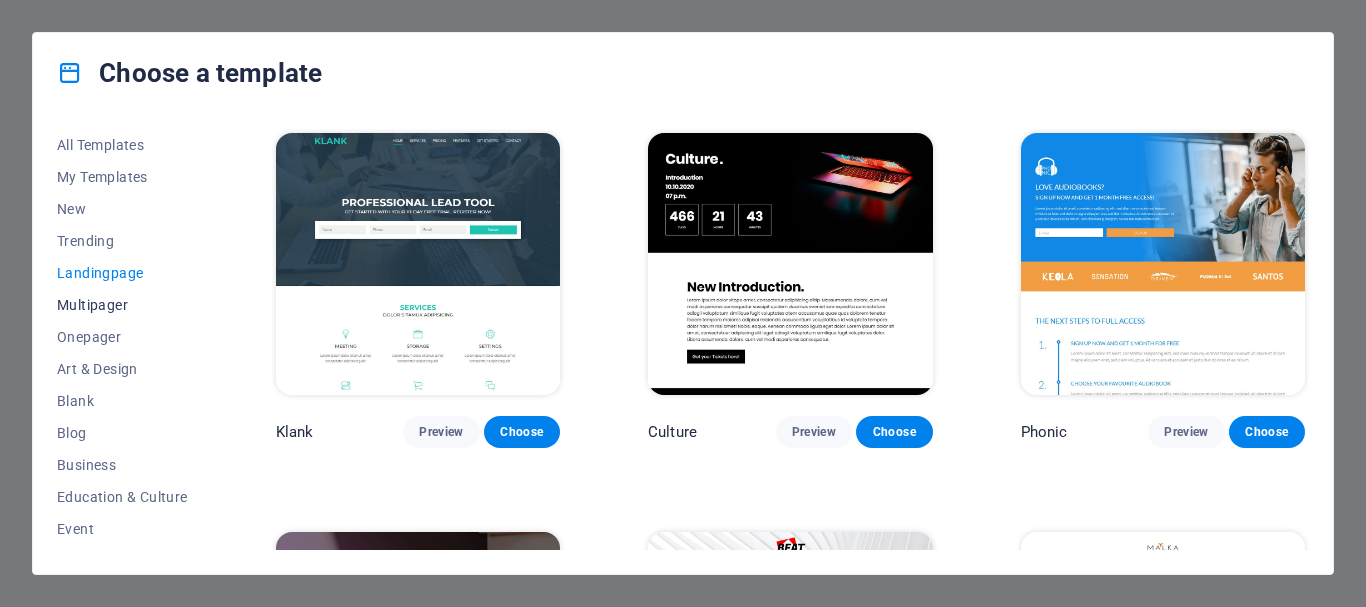click on "Multipager" at bounding box center (122, 305) 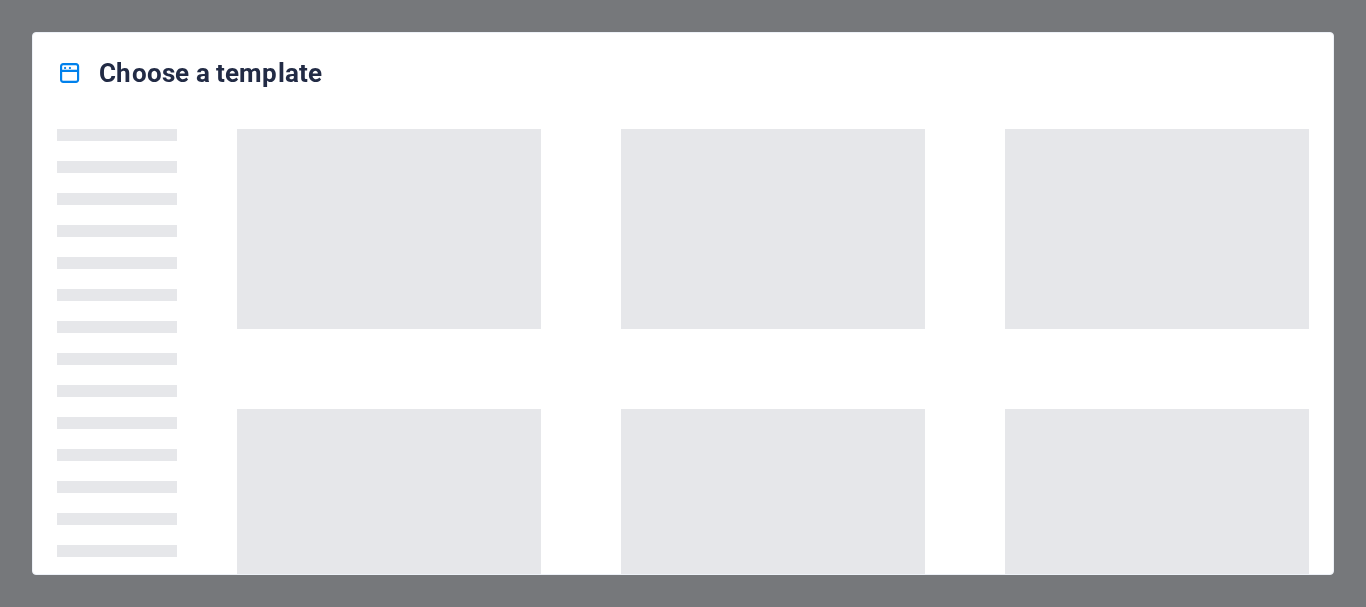 scroll, scrollTop: 0, scrollLeft: 0, axis: both 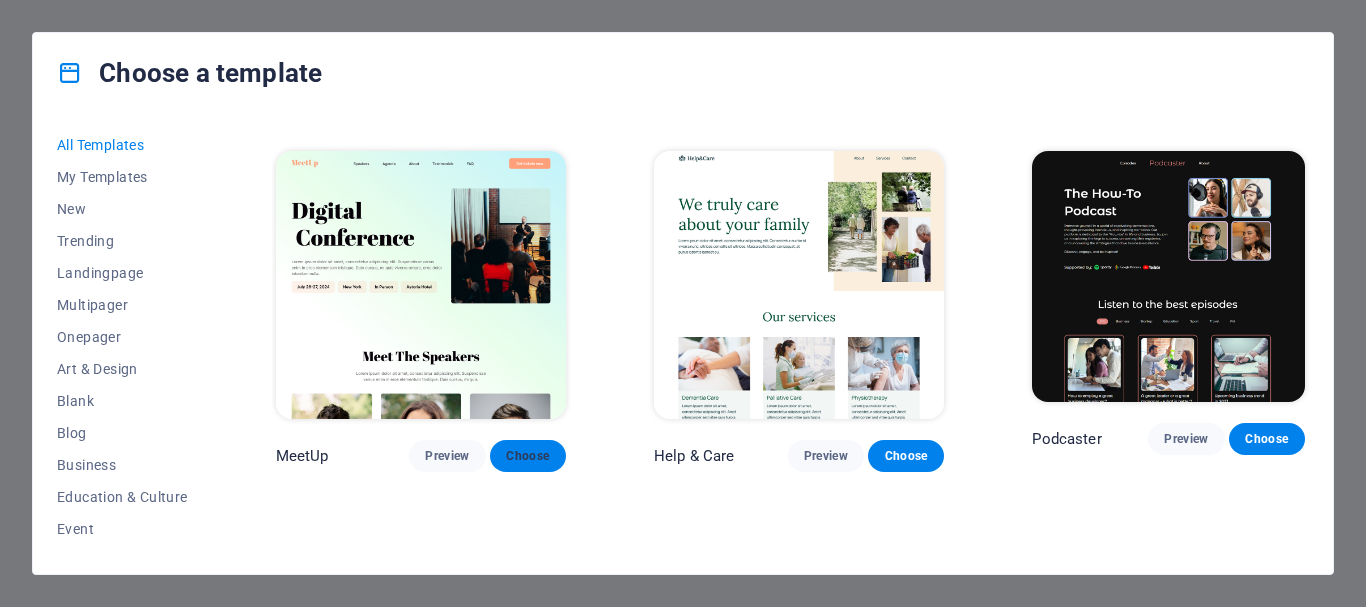 click on "Choose" at bounding box center (528, 456) 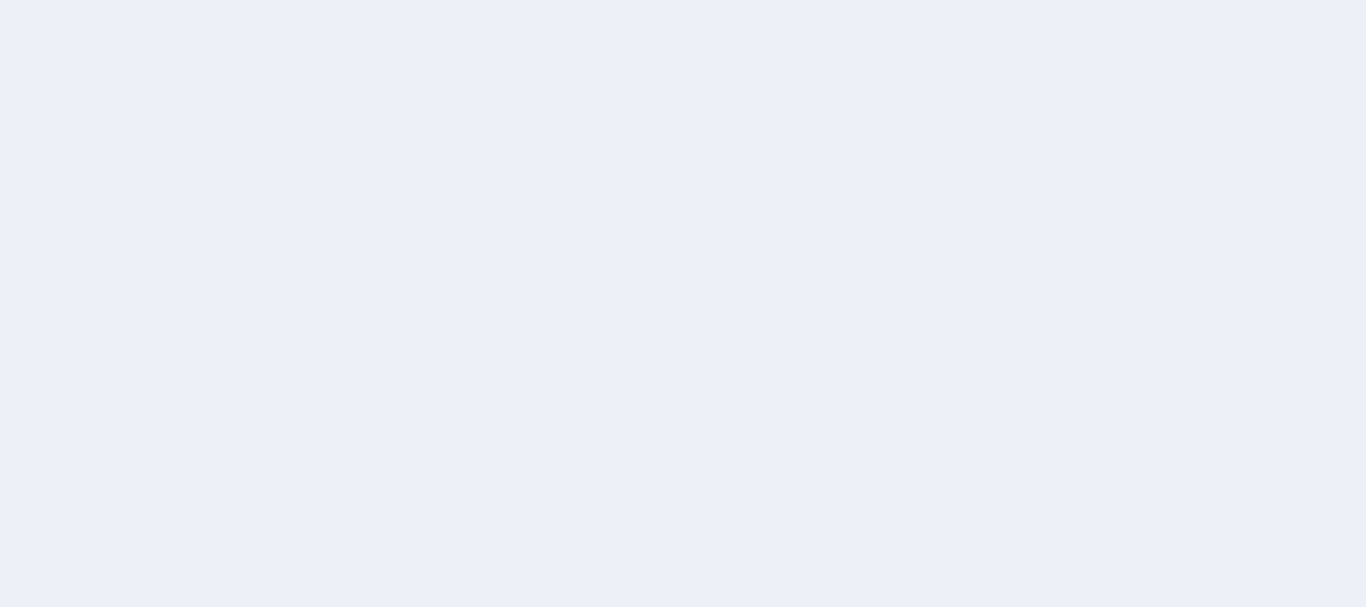 scroll, scrollTop: 0, scrollLeft: 0, axis: both 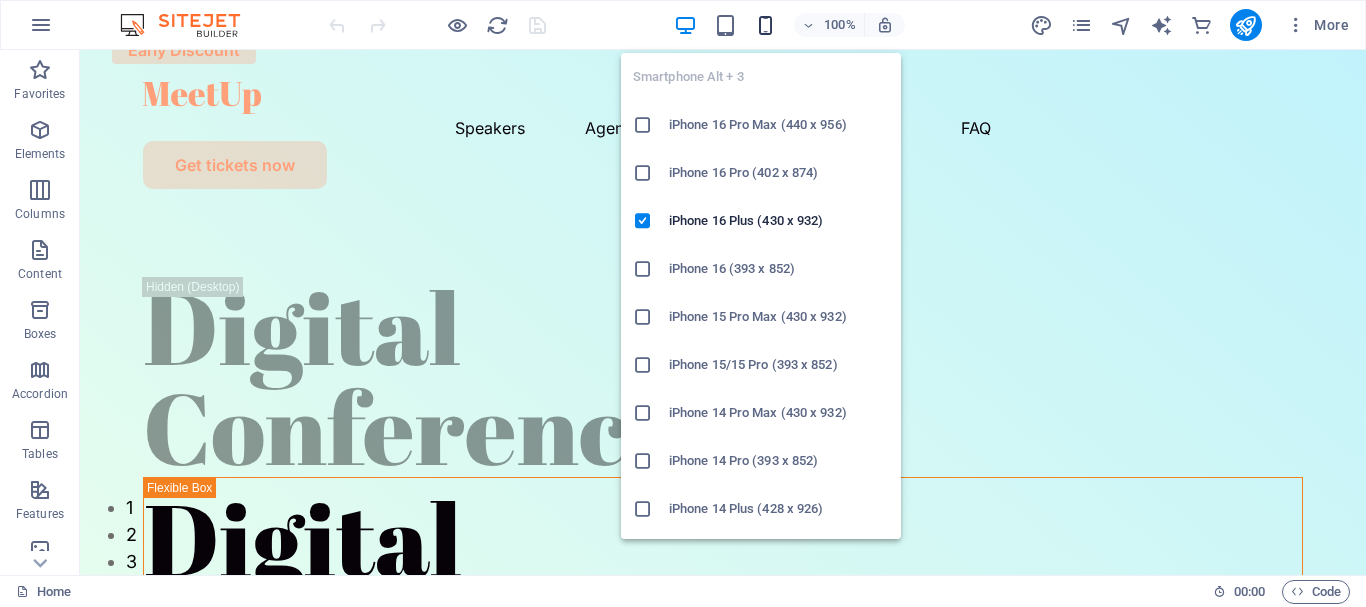 click at bounding box center (765, 25) 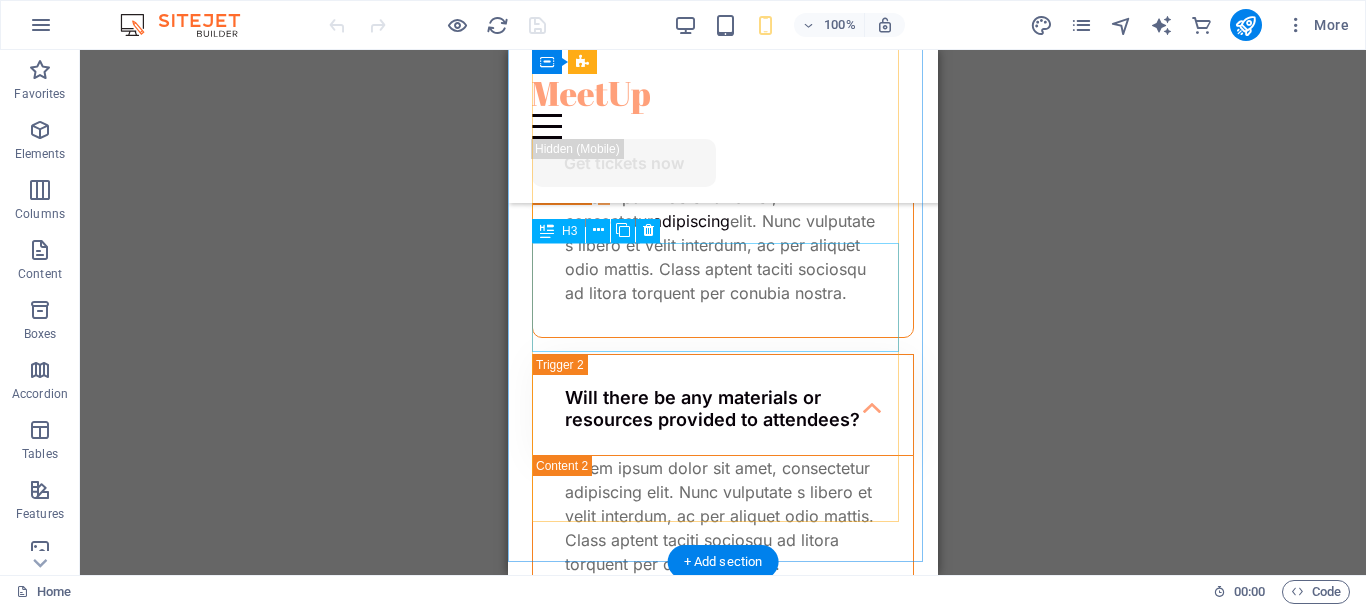 scroll, scrollTop: 12300, scrollLeft: 0, axis: vertical 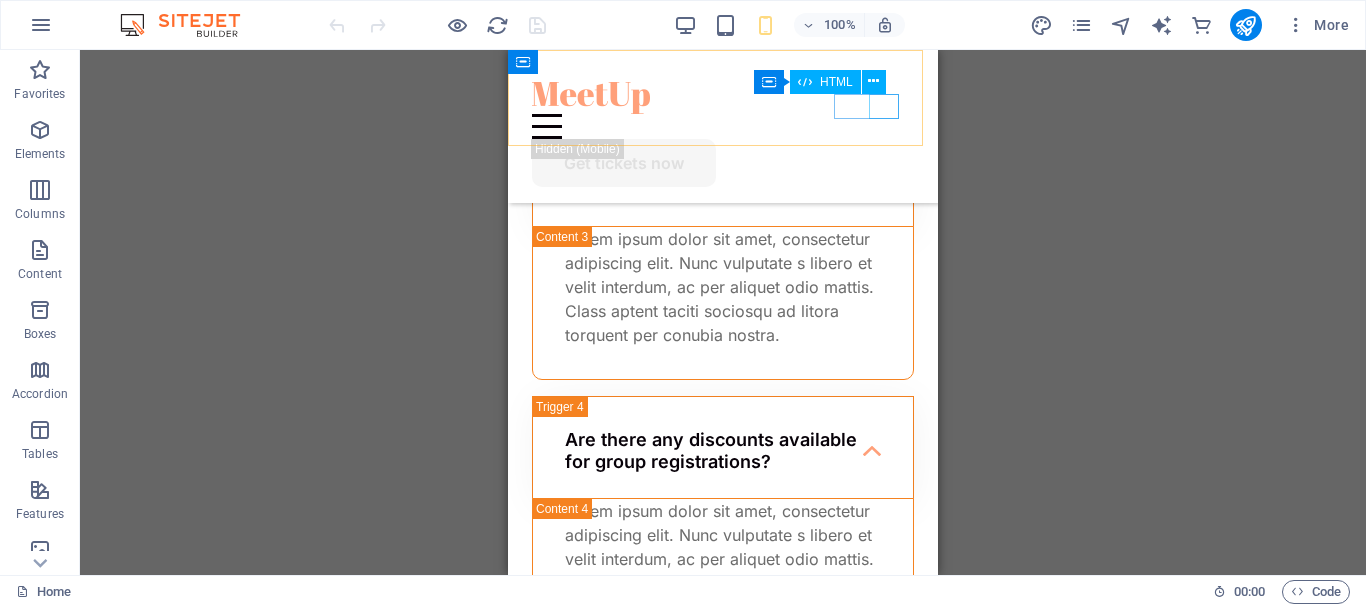 click at bounding box center (723, 126) 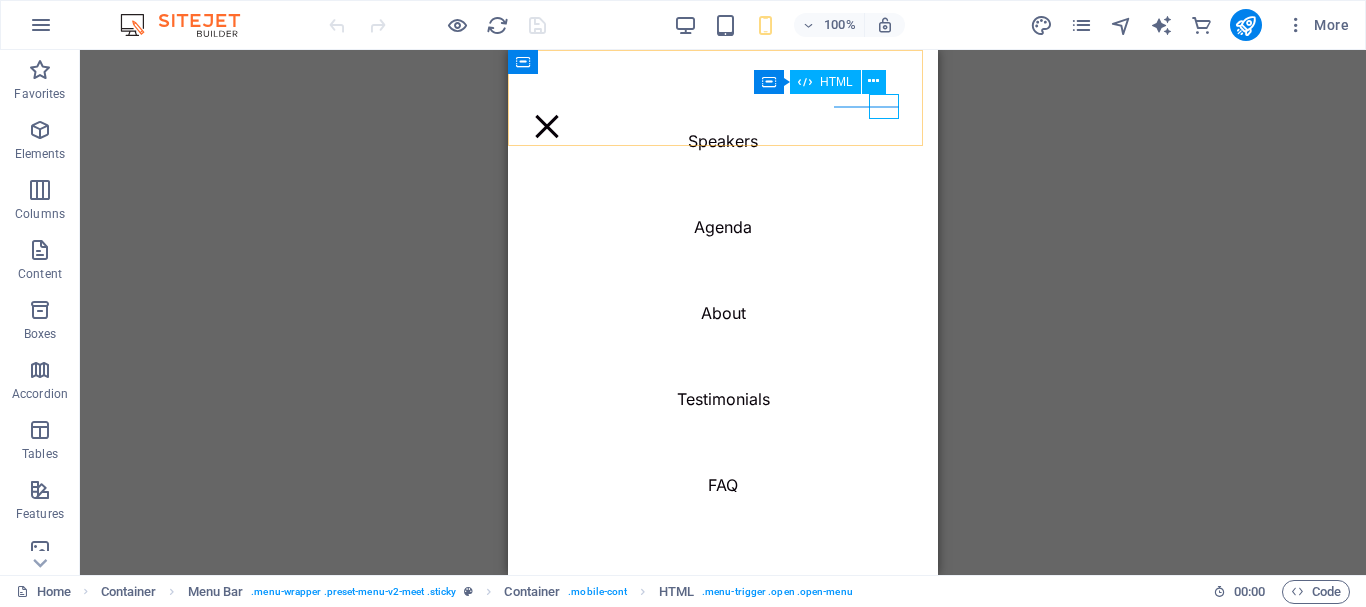 click at bounding box center (547, 126) 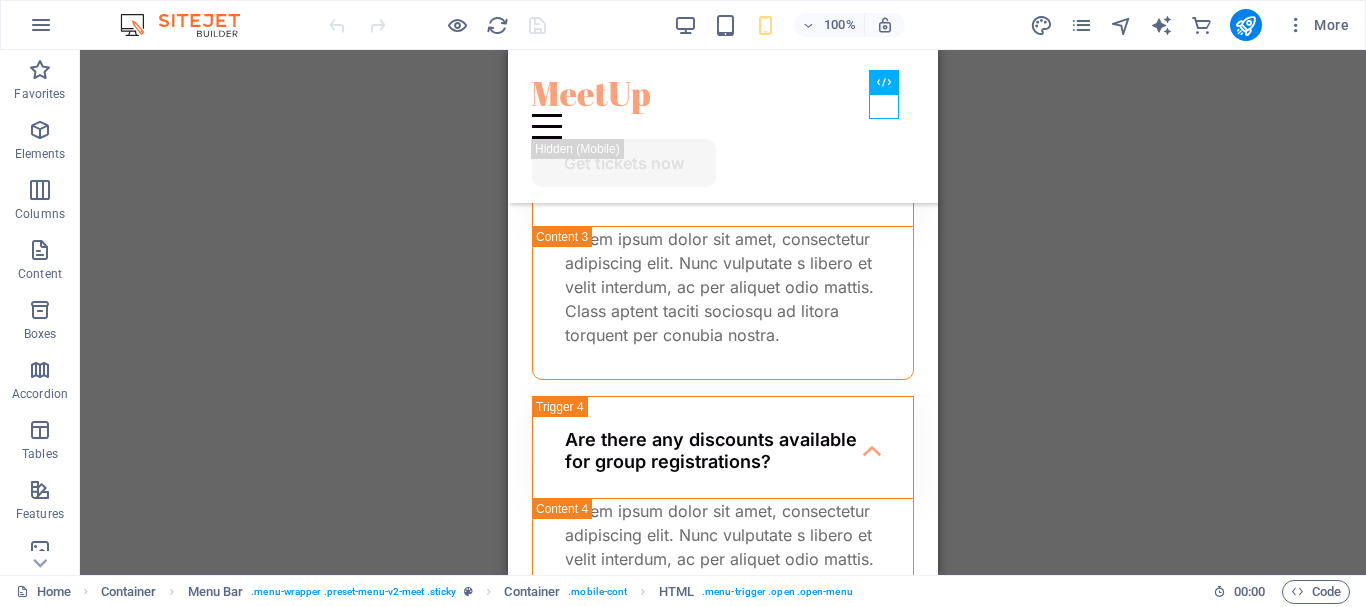 click at bounding box center [190, 25] 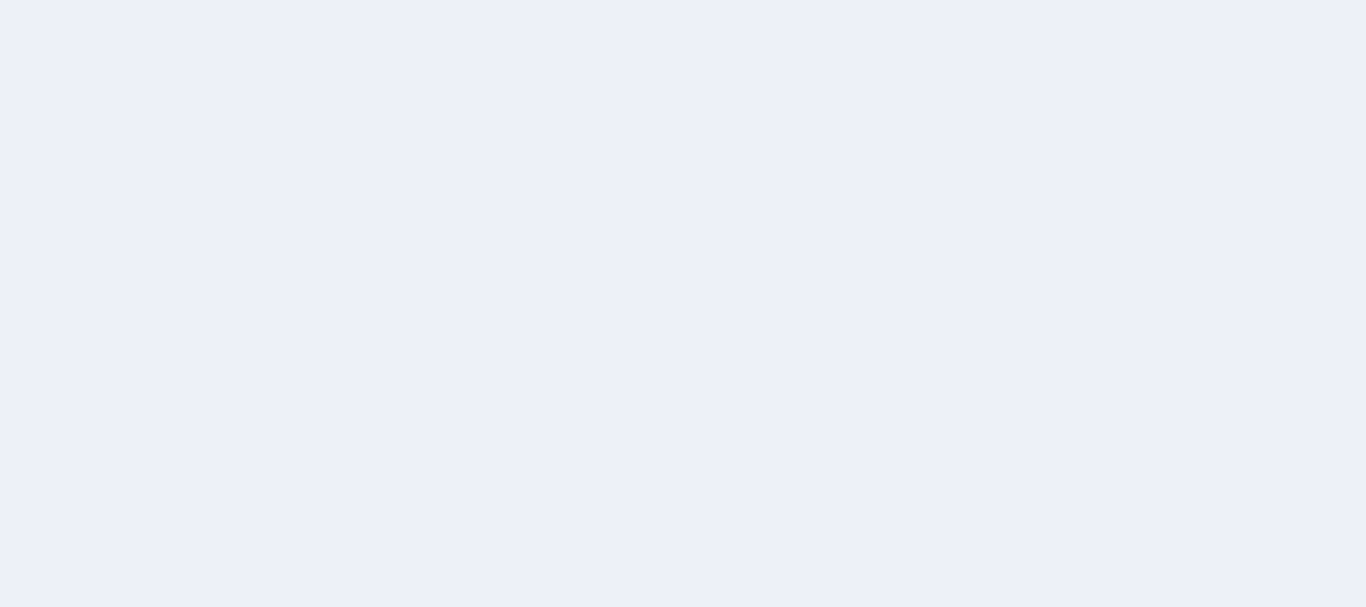 scroll, scrollTop: 0, scrollLeft: 0, axis: both 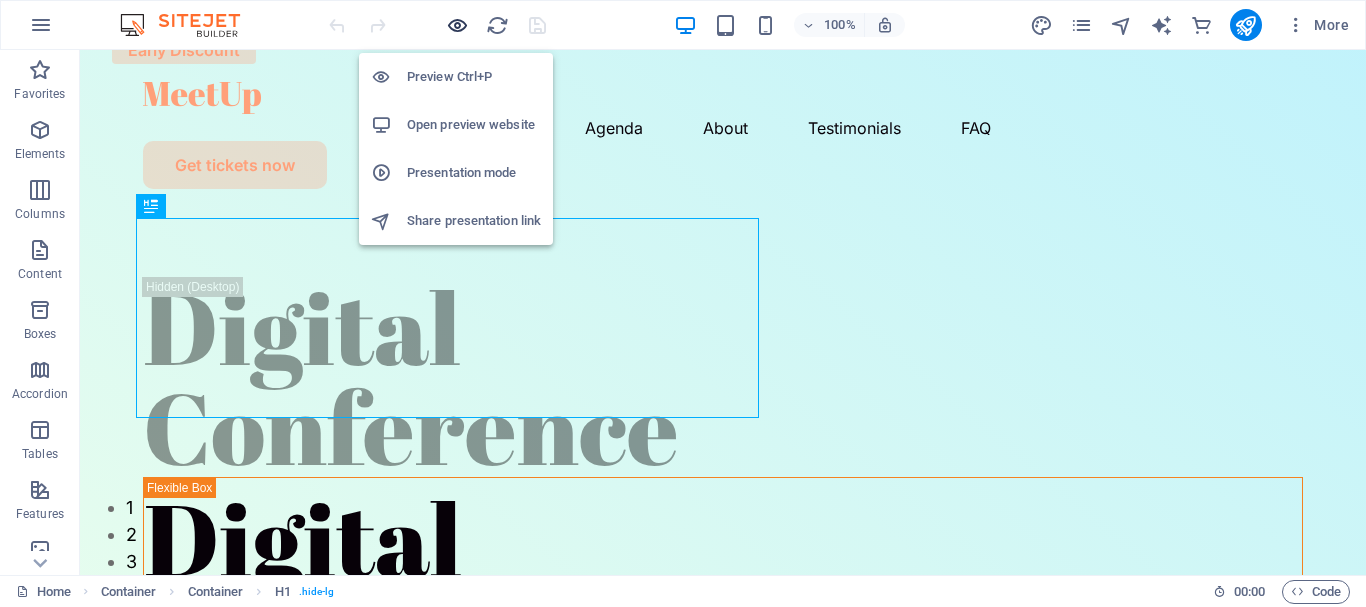 click at bounding box center (457, 25) 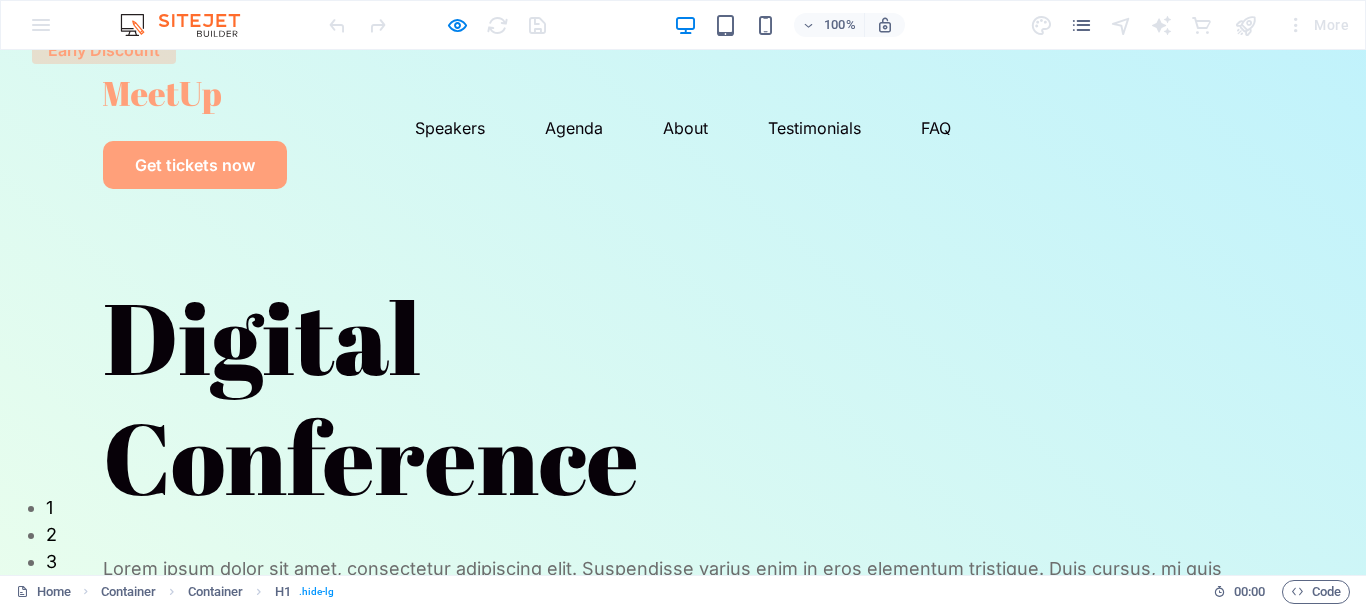 click on "Digital  Conference" at bounding box center (683, 397) 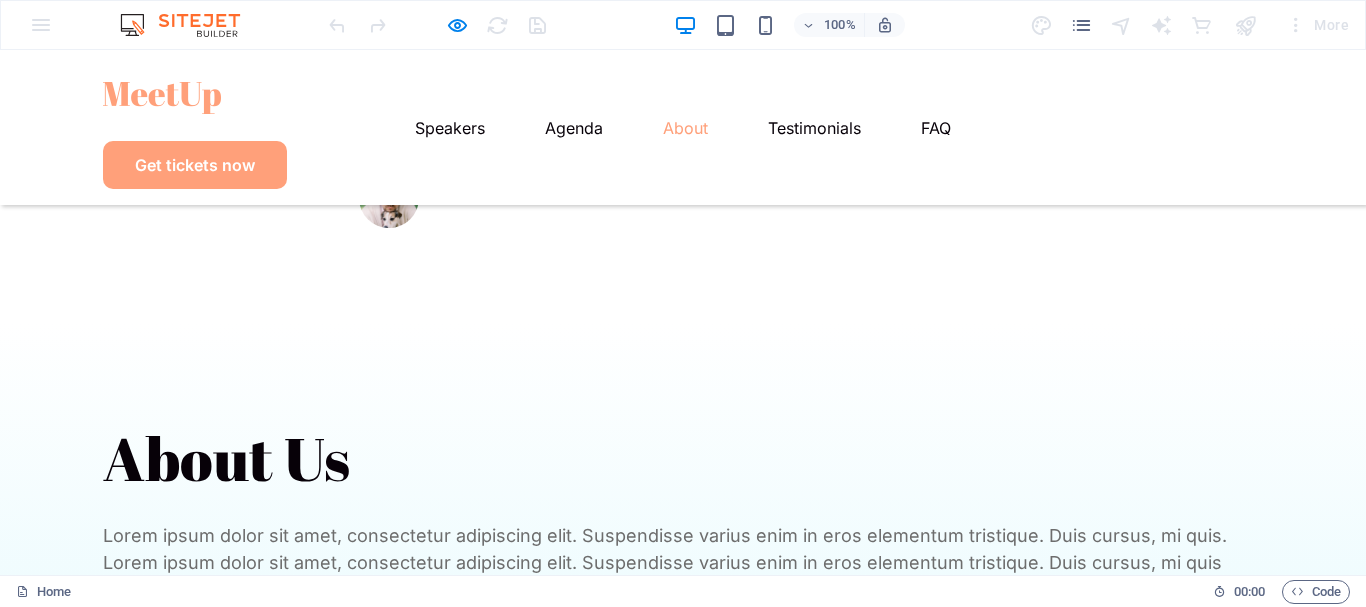 scroll, scrollTop: 4464, scrollLeft: 0, axis: vertical 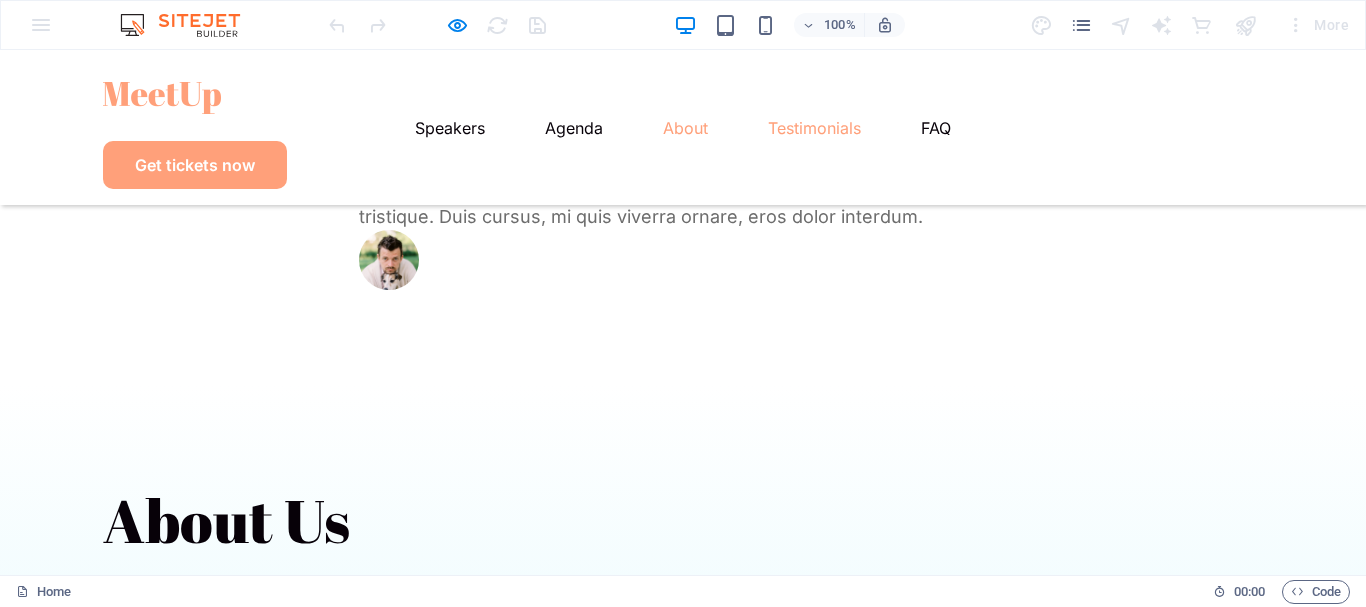 click on "Testimonials" at bounding box center (814, 128) 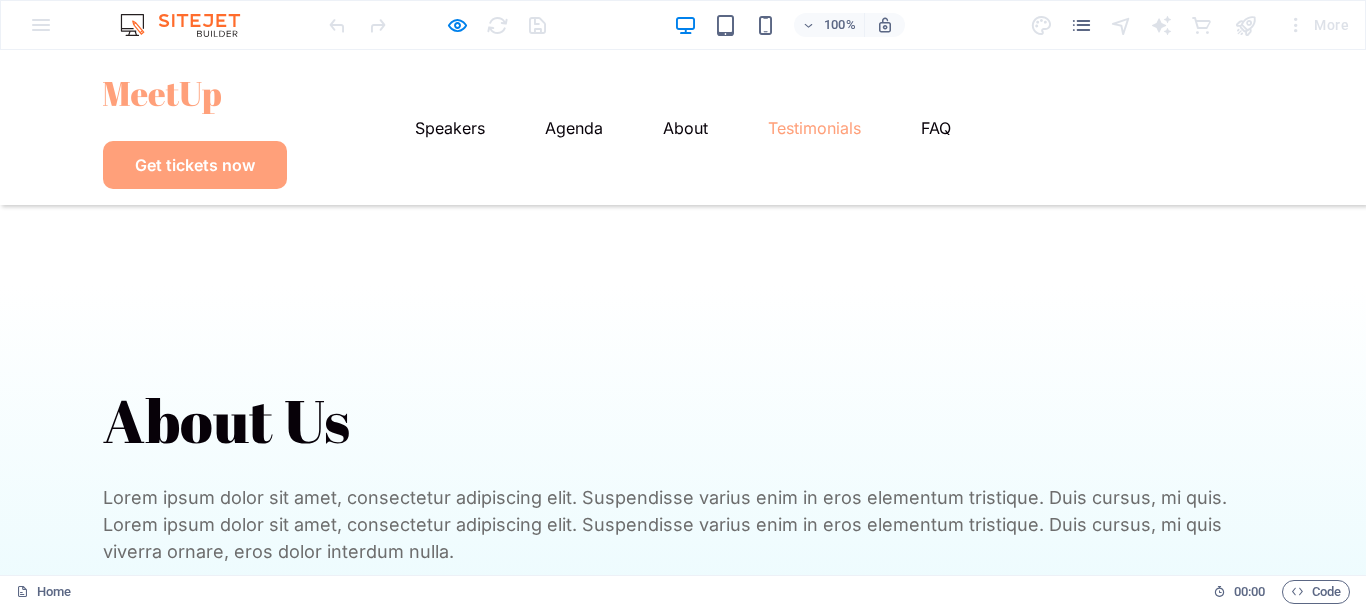 scroll, scrollTop: 4582, scrollLeft: 0, axis: vertical 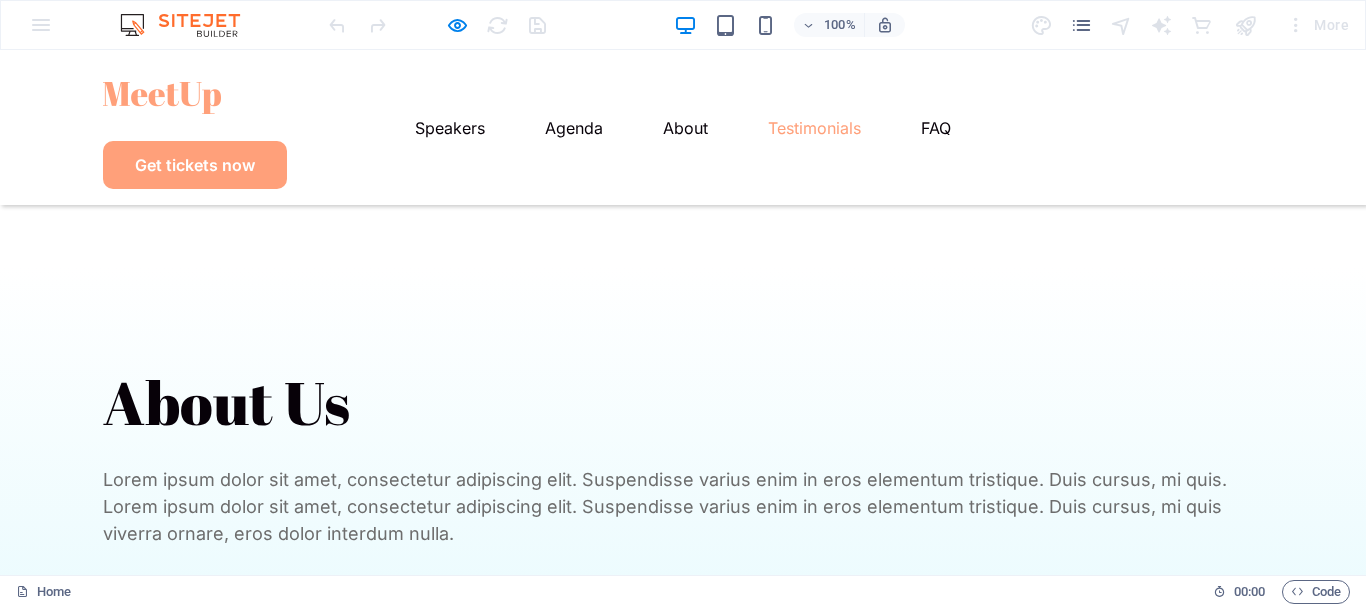 click on "Speakers Agenda About Testimonials FAQ" at bounding box center (683, 127) 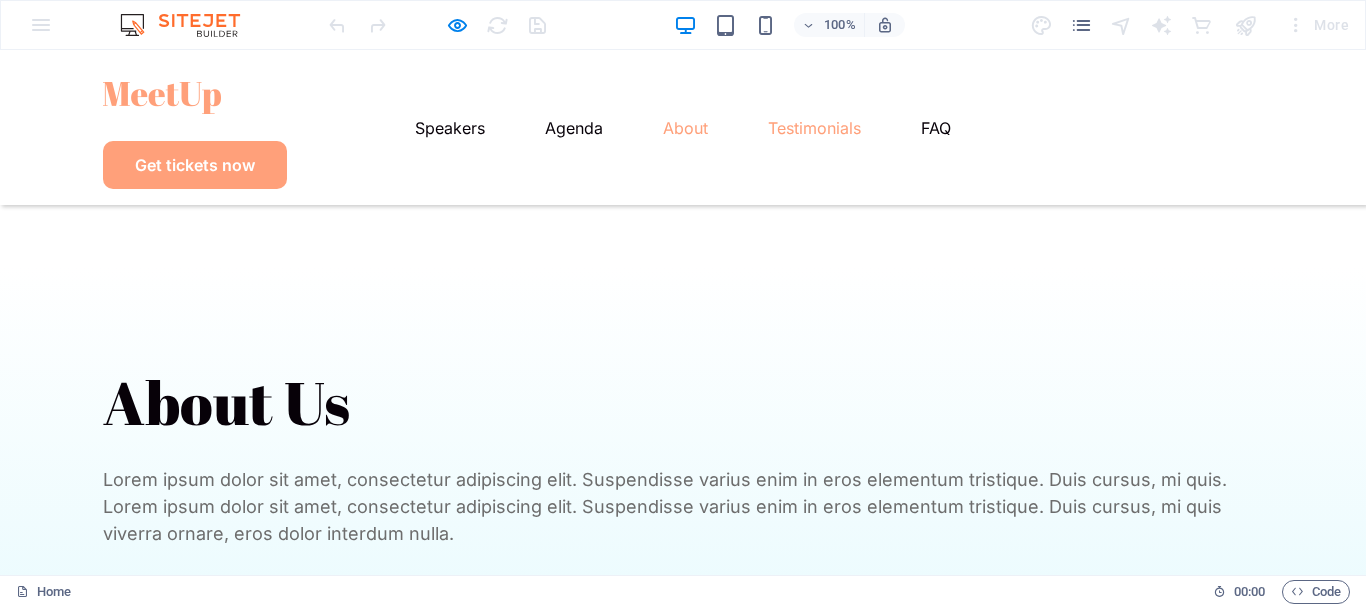 click on "About" at bounding box center (685, 128) 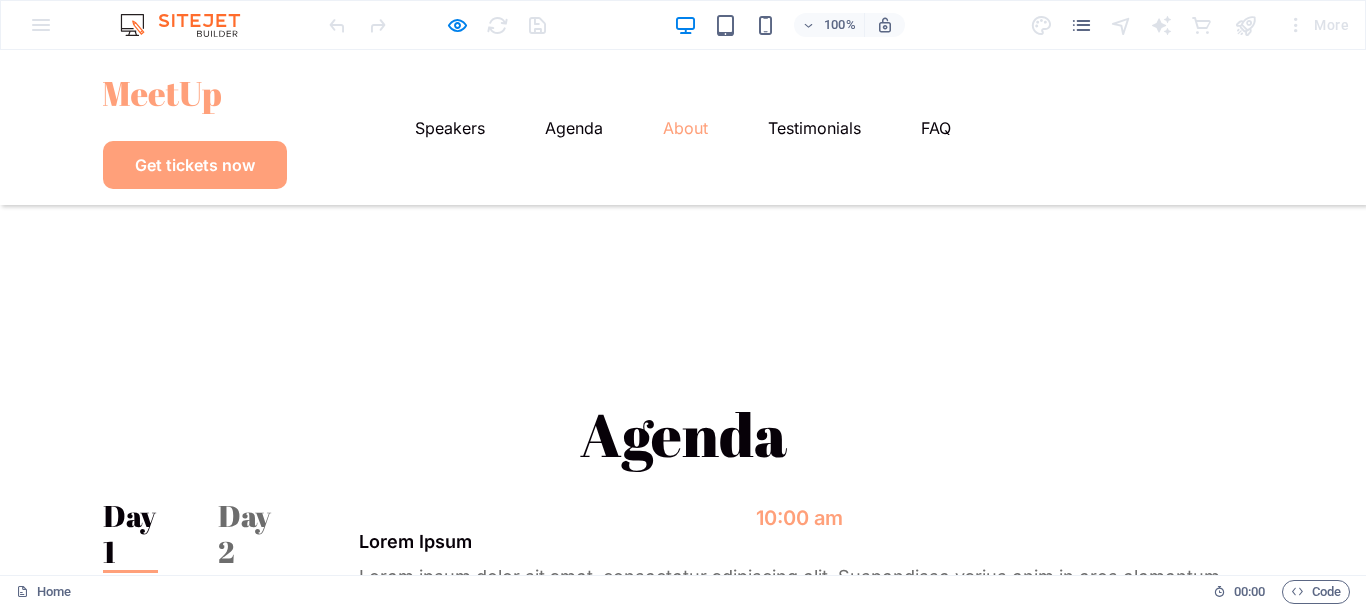scroll, scrollTop: 2718, scrollLeft: 0, axis: vertical 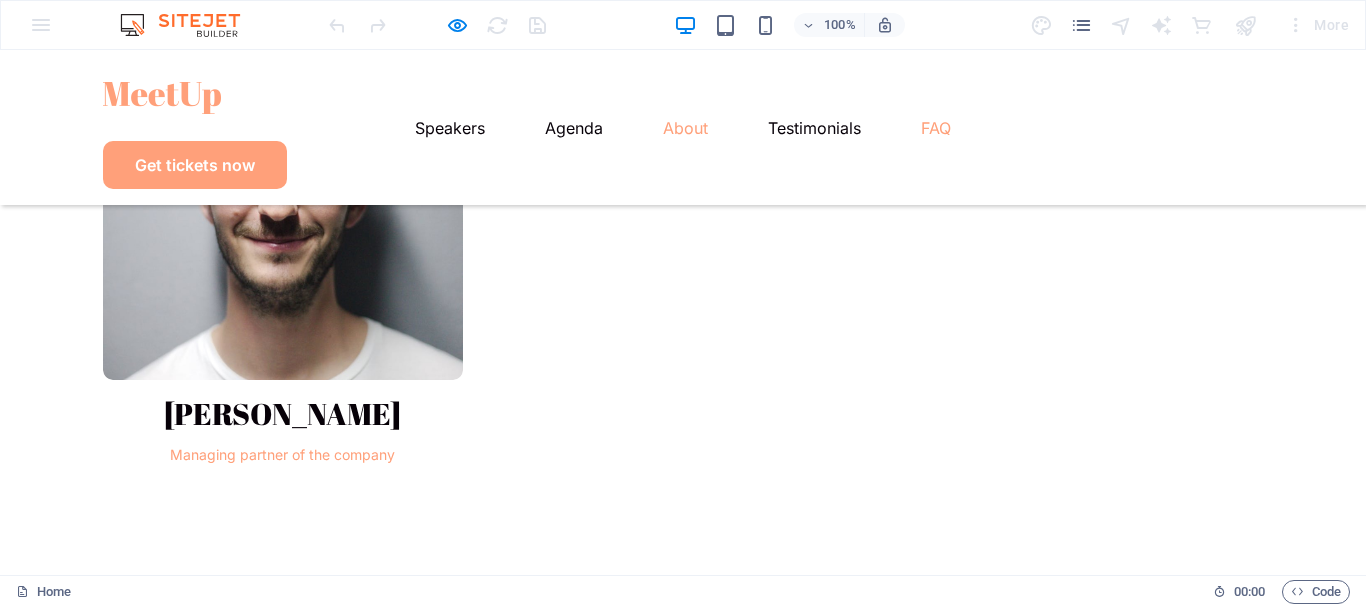 click on "FAQ" at bounding box center (936, 128) 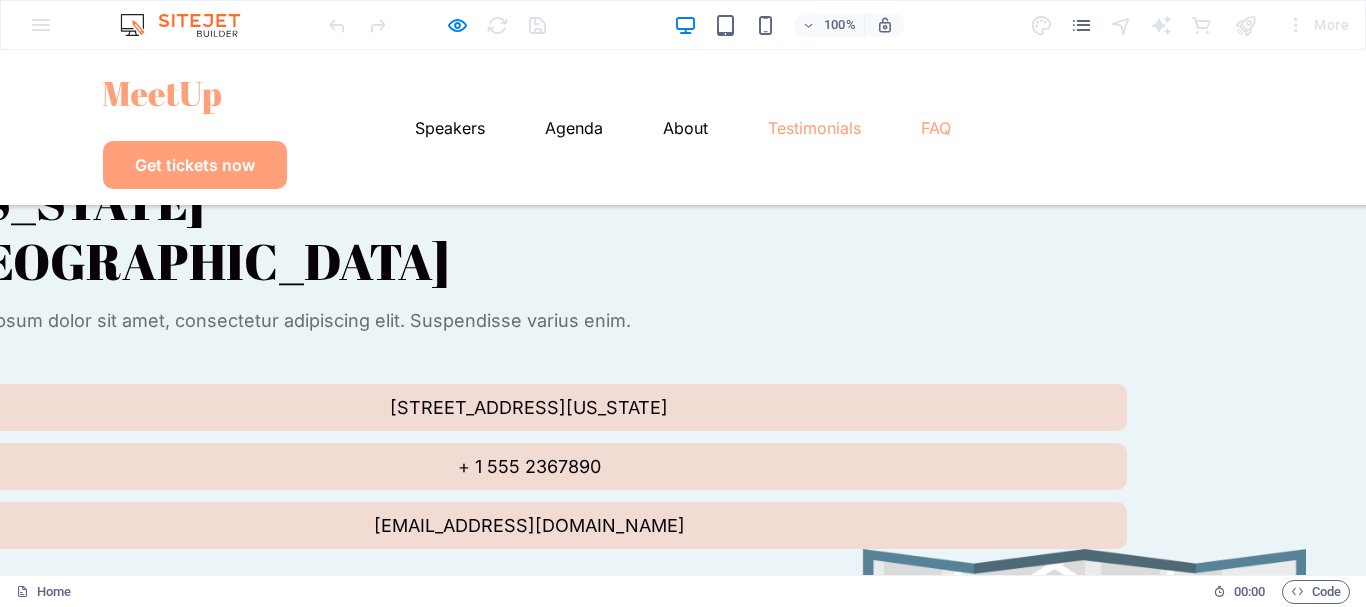 click on "Testimonials" at bounding box center (814, 128) 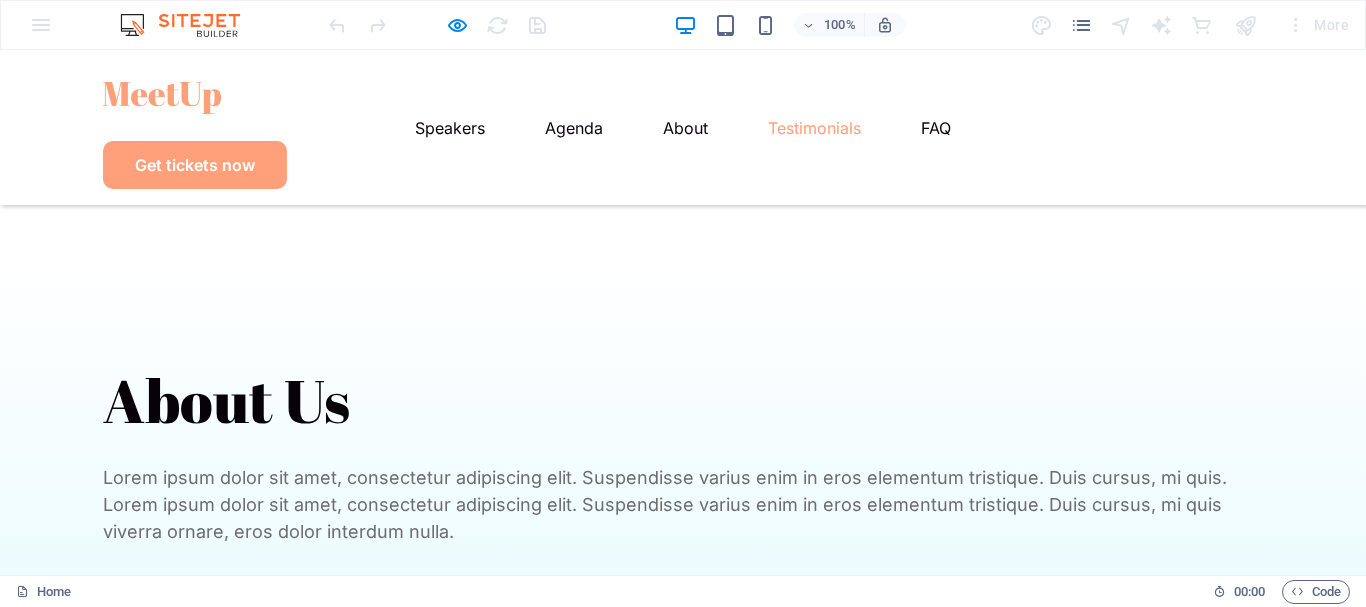 scroll, scrollTop: 4582, scrollLeft: 0, axis: vertical 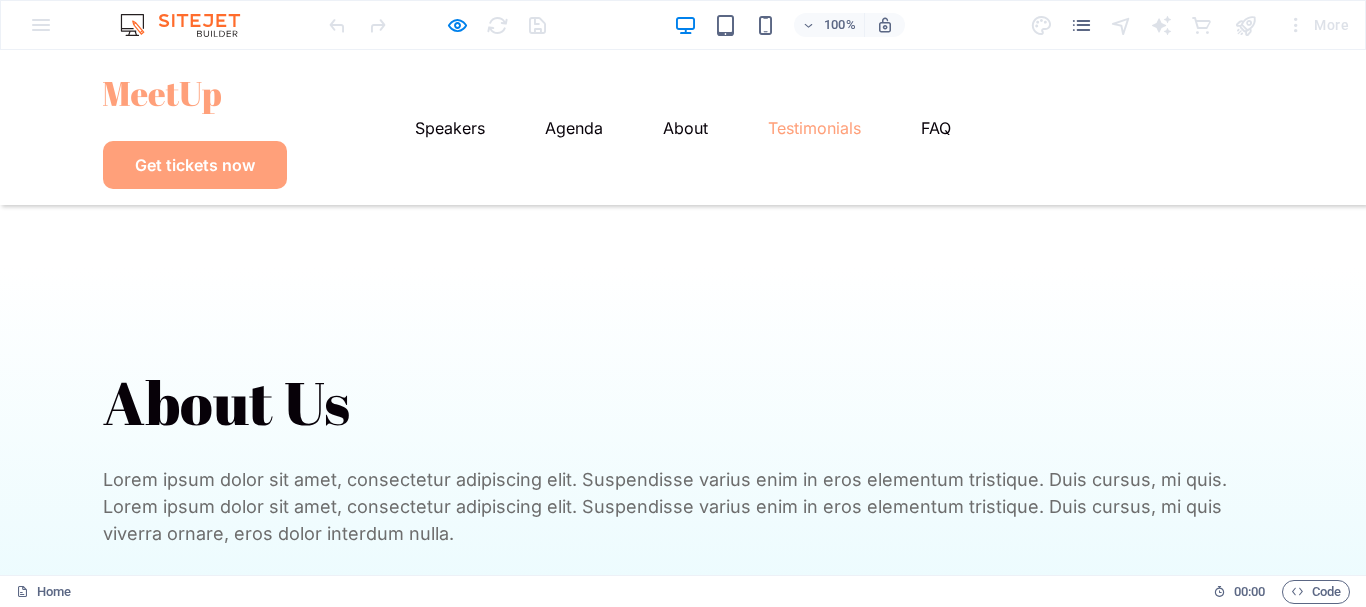 click on "Speakers Agenda About Testimonials FAQ" at bounding box center [683, 127] 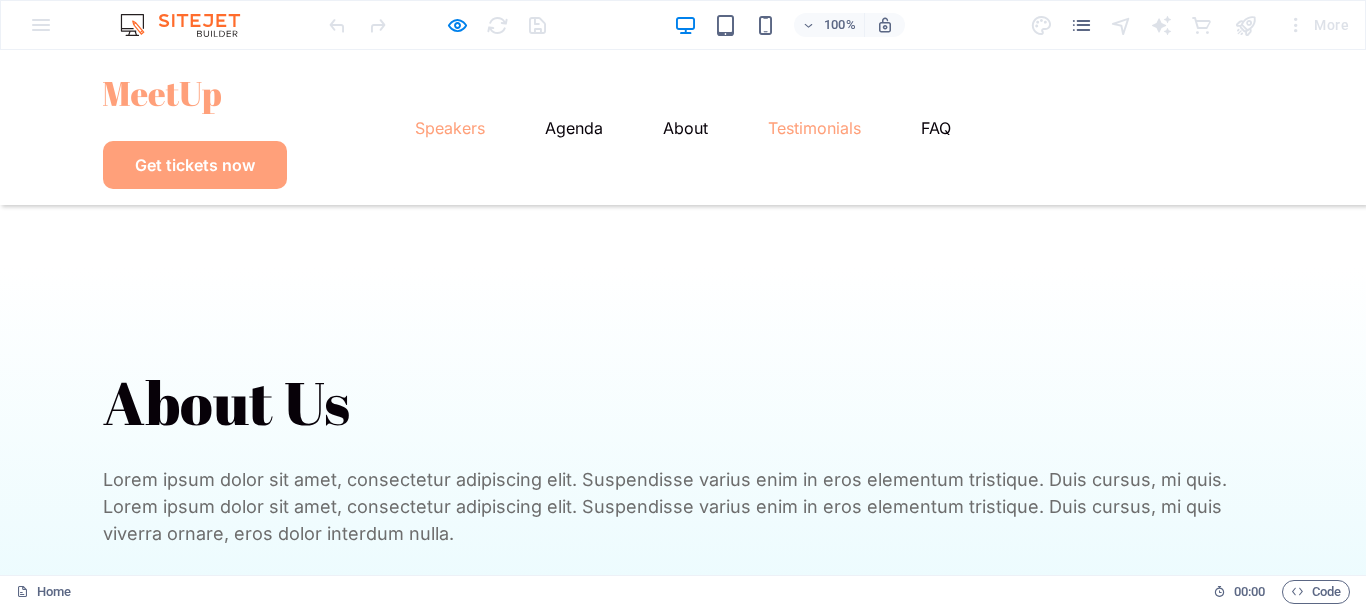 click on "Speakers" at bounding box center (450, 128) 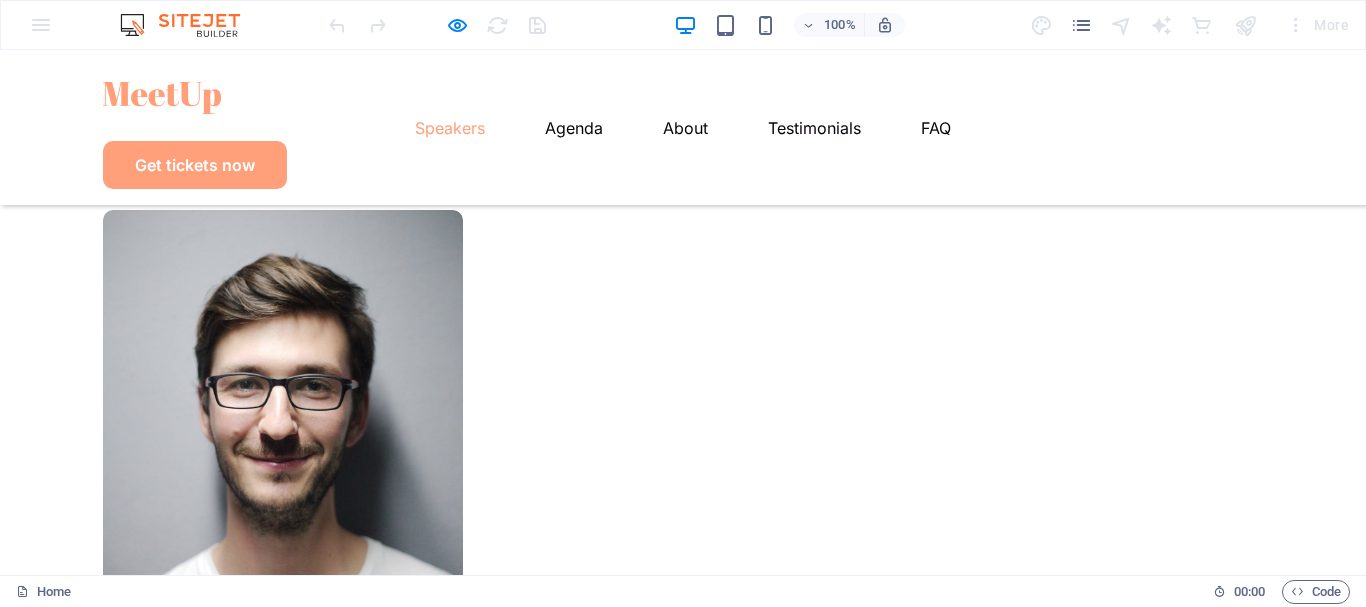 scroll, scrollTop: 686, scrollLeft: 0, axis: vertical 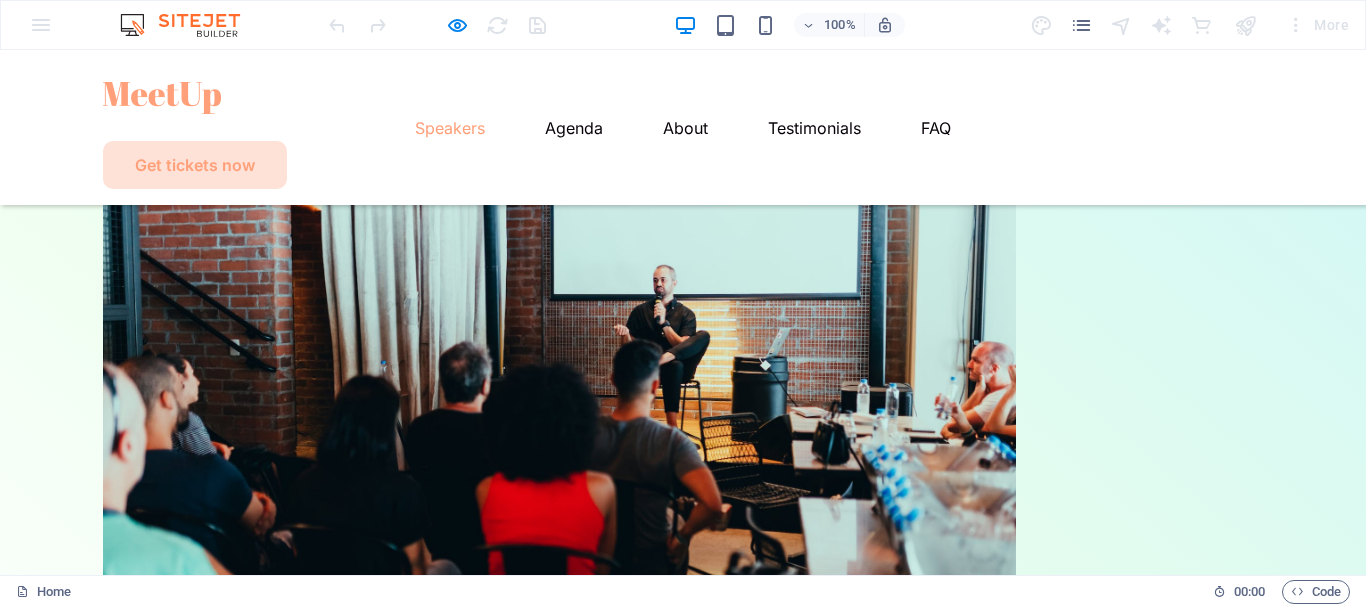 click on "Get tickets now" at bounding box center [195, 165] 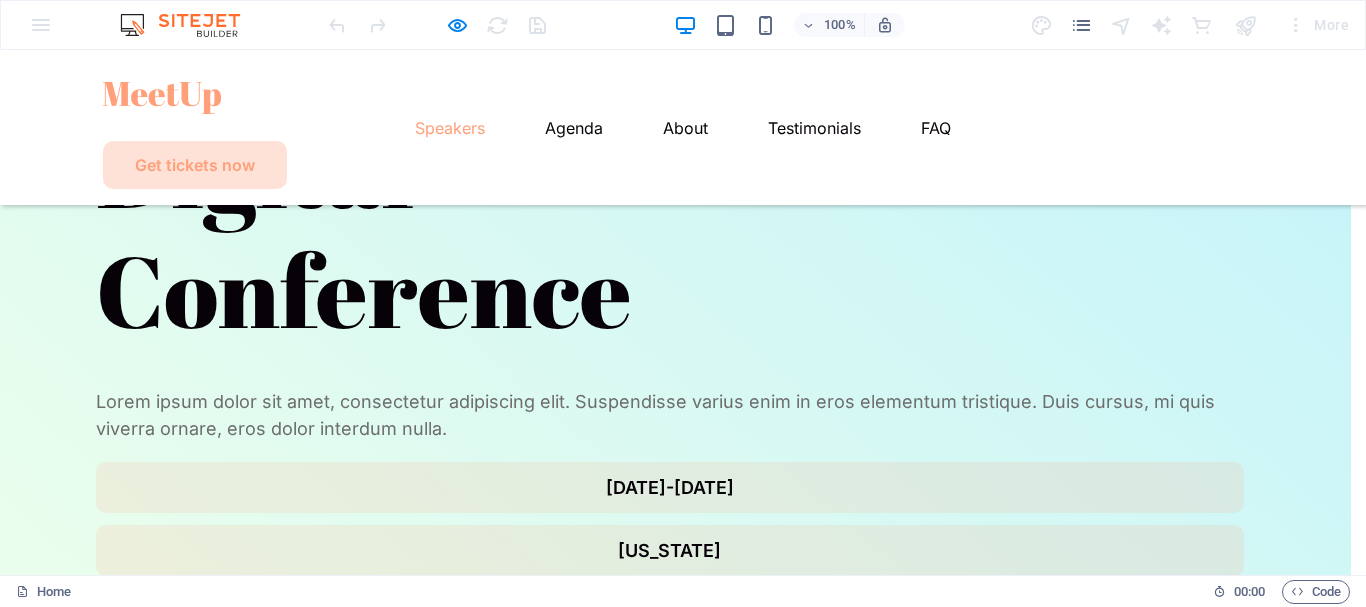 click on "Ticket request form First name Last name Email Phone Ticket option Choose your ticket Regular ticket VIP ticket   I have read and understand the privacy policy. Unreadable? Regenerate Submit ×" at bounding box center (675, -361) 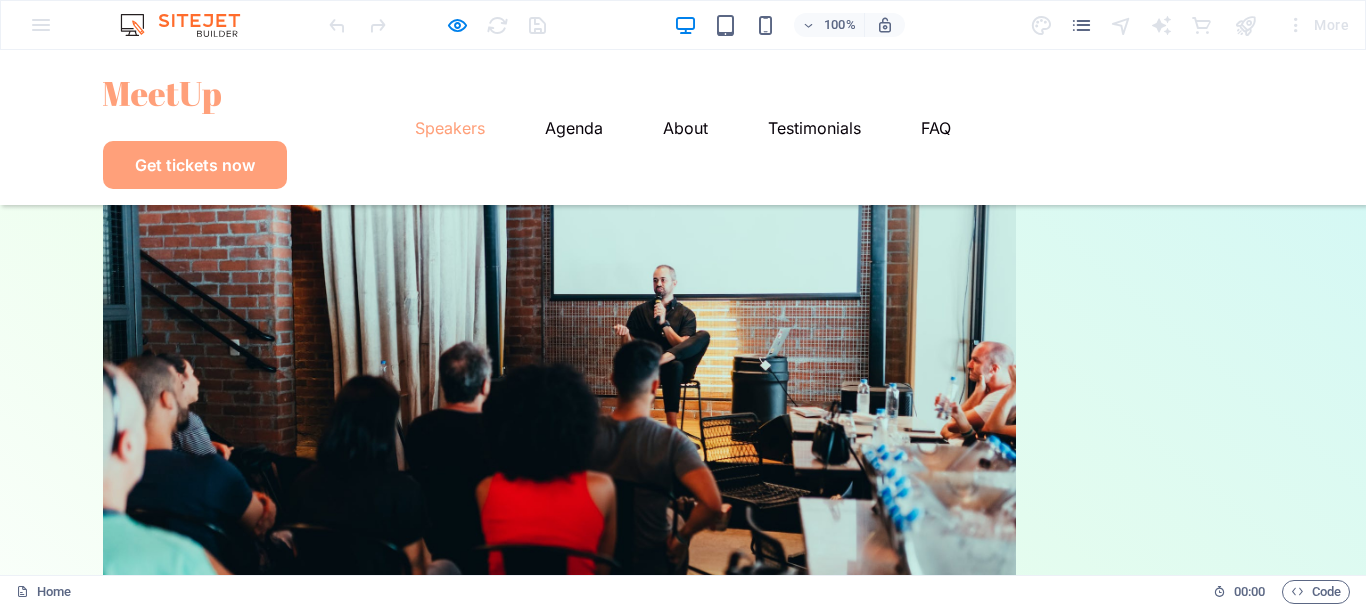 click at bounding box center [1246, 25] 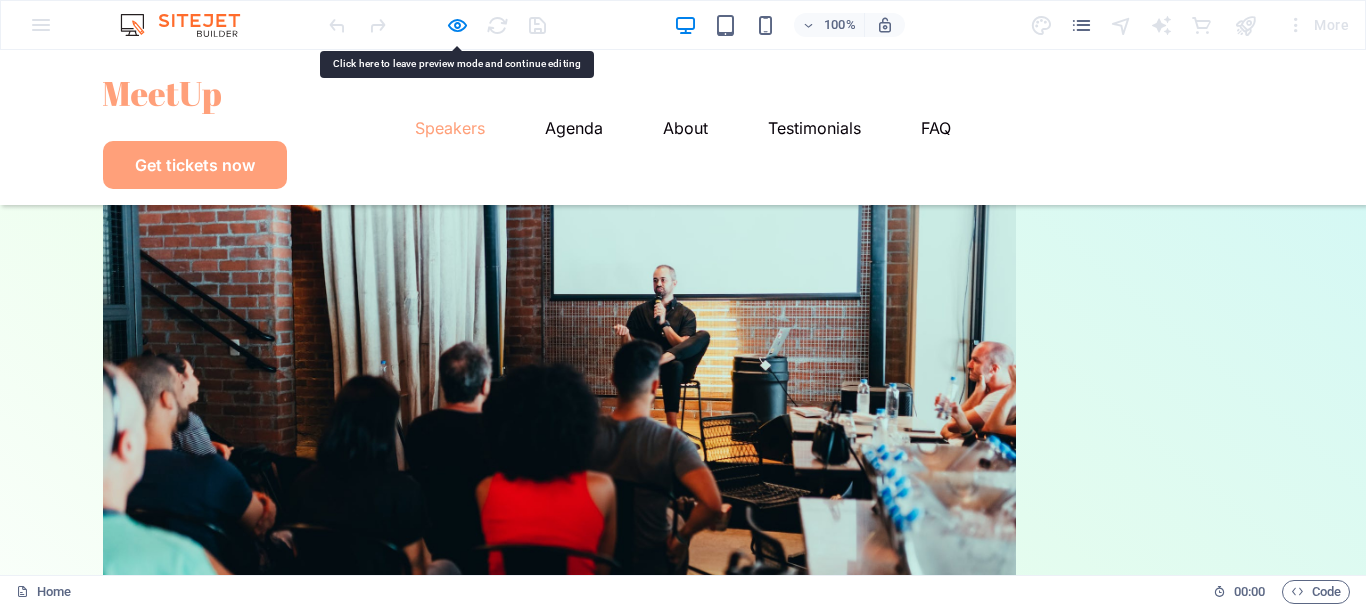 click at bounding box center (190, 25) 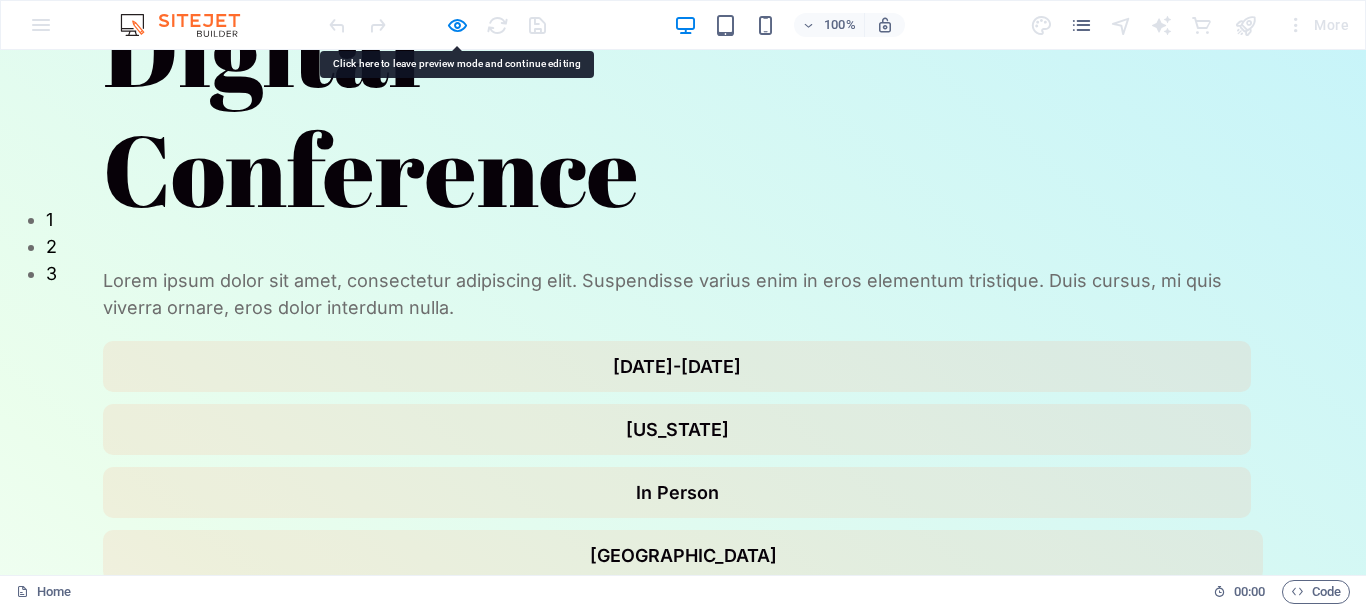 scroll, scrollTop: 0, scrollLeft: 0, axis: both 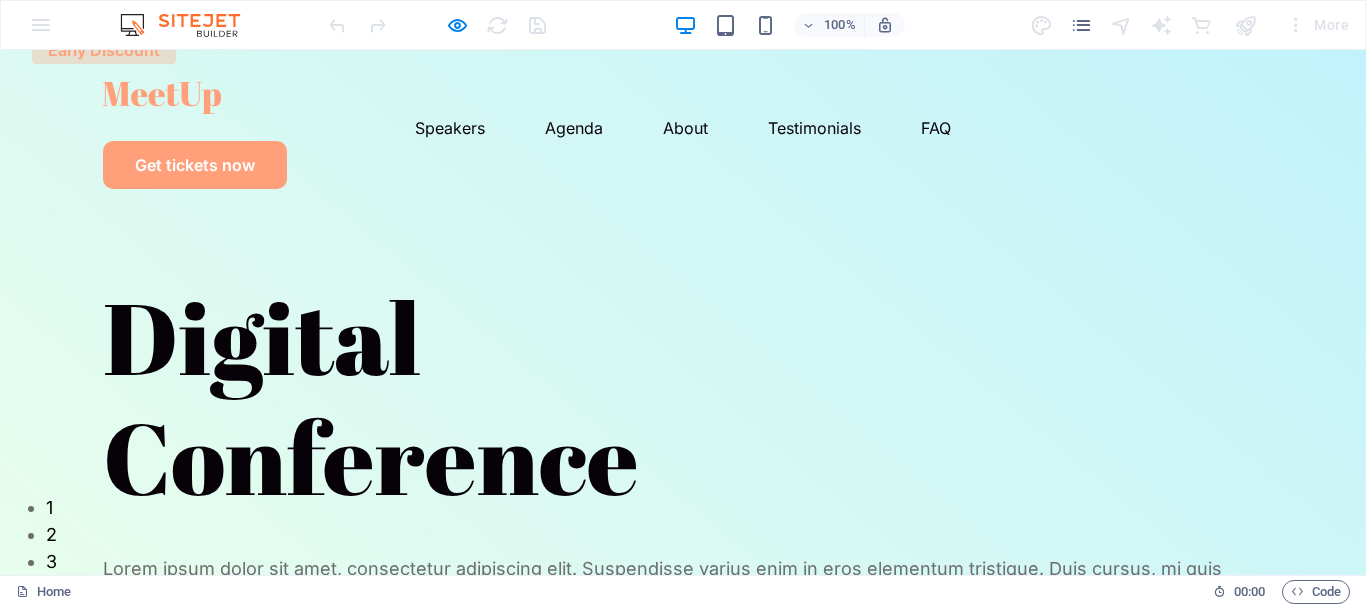 click on "100% More" at bounding box center [683, 25] 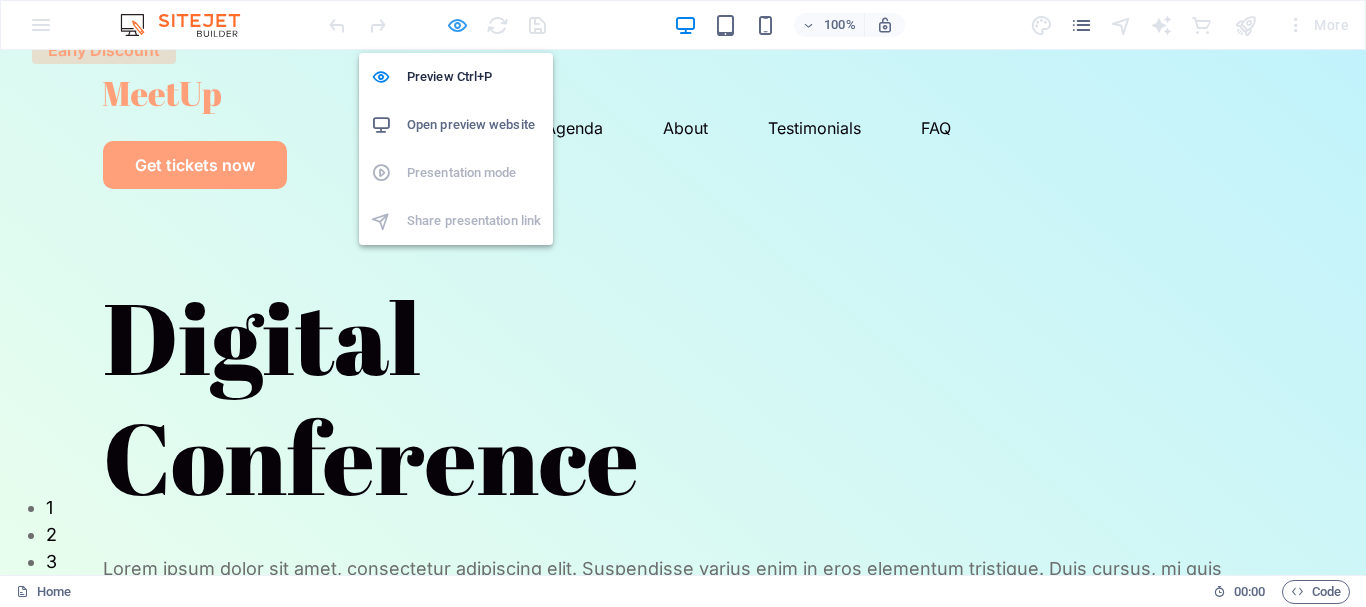 click at bounding box center [457, 25] 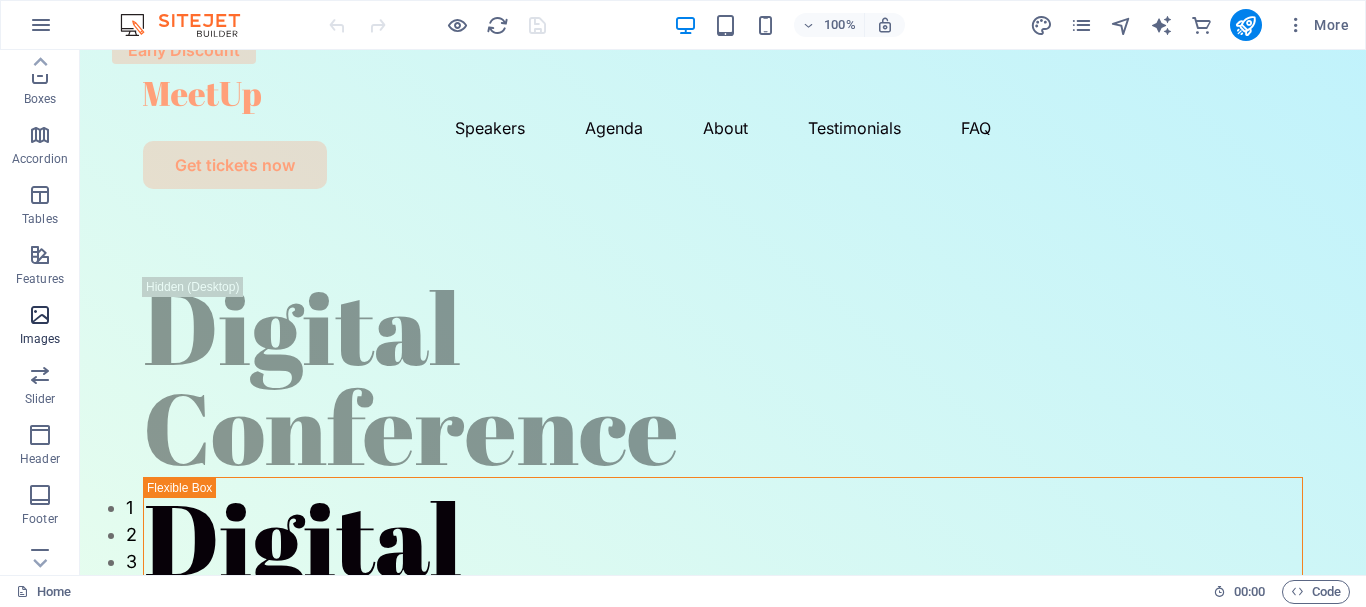 scroll, scrollTop: 135, scrollLeft: 0, axis: vertical 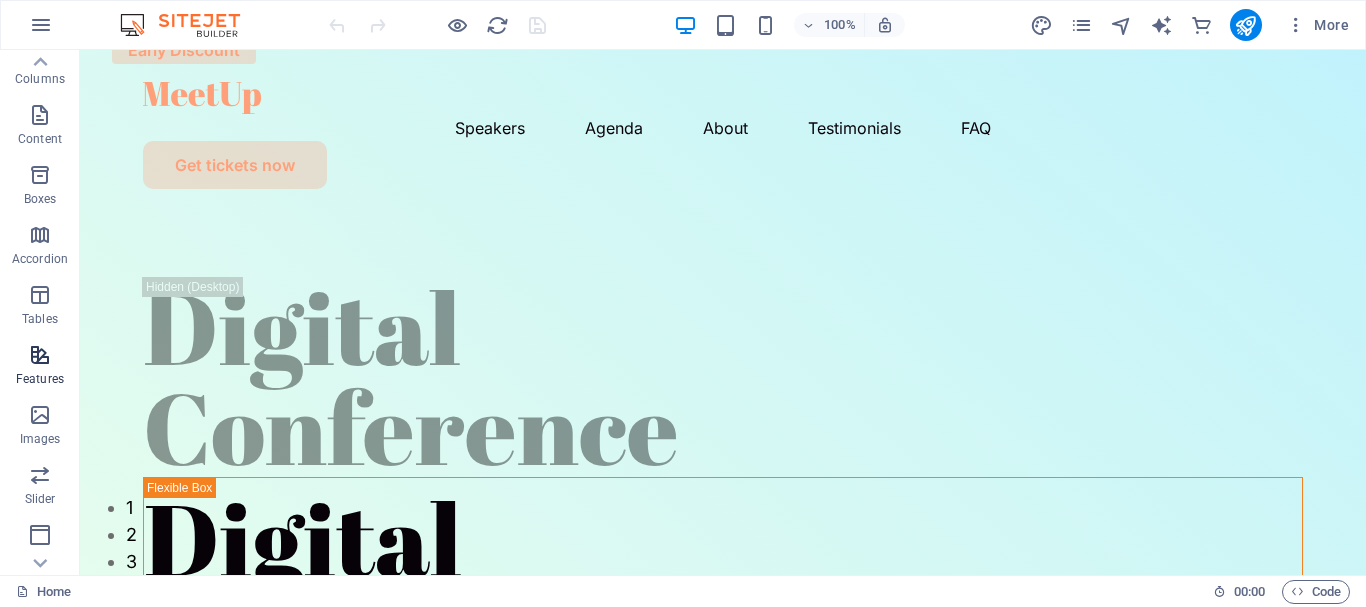 click on "Features" at bounding box center [40, 367] 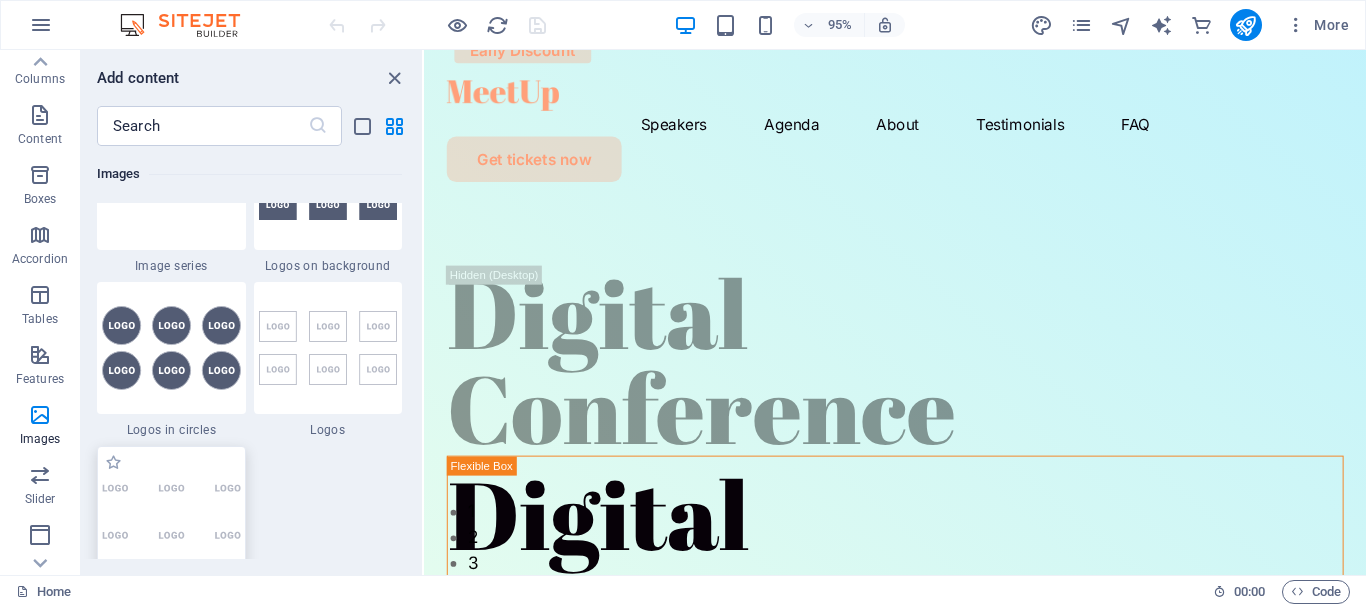 scroll, scrollTop: 10831, scrollLeft: 0, axis: vertical 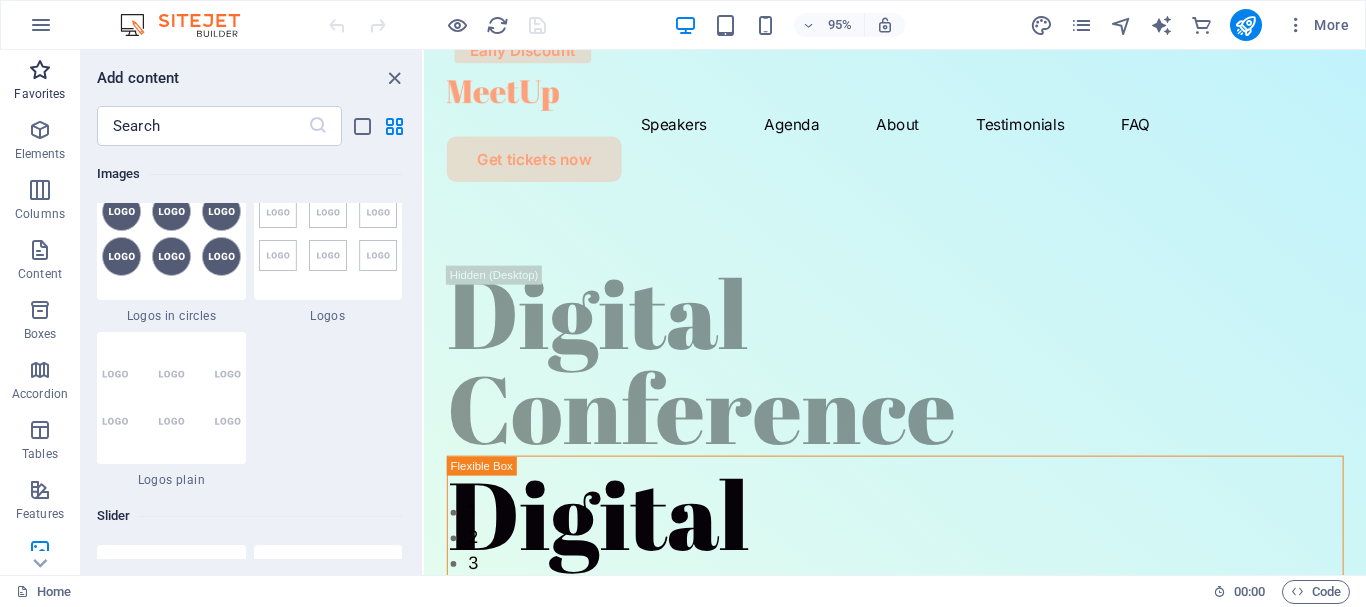 click on "Favorites" at bounding box center (39, 94) 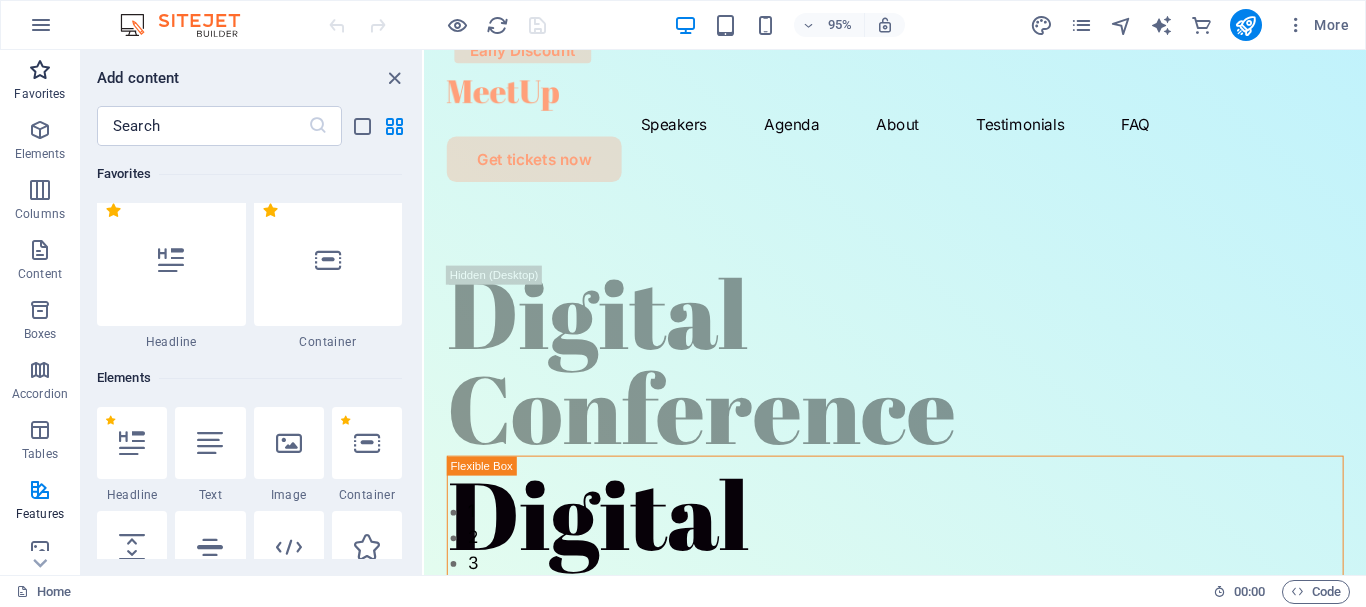 scroll, scrollTop: 0, scrollLeft: 0, axis: both 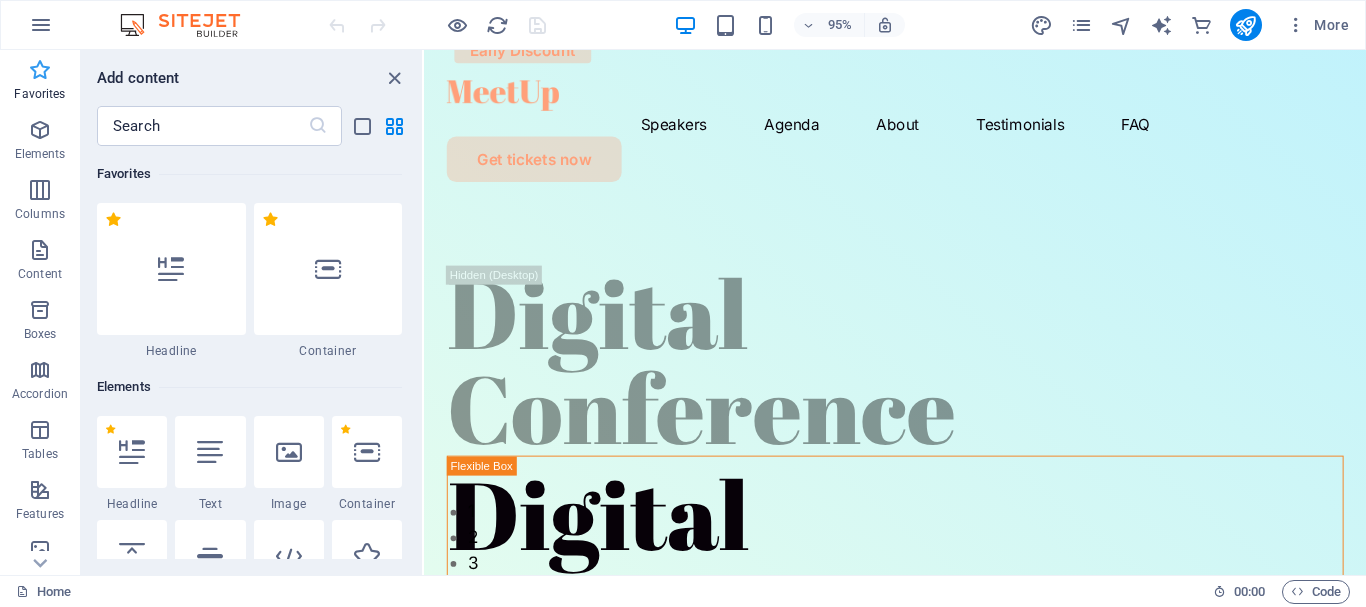 click on "Favorites" at bounding box center (39, 94) 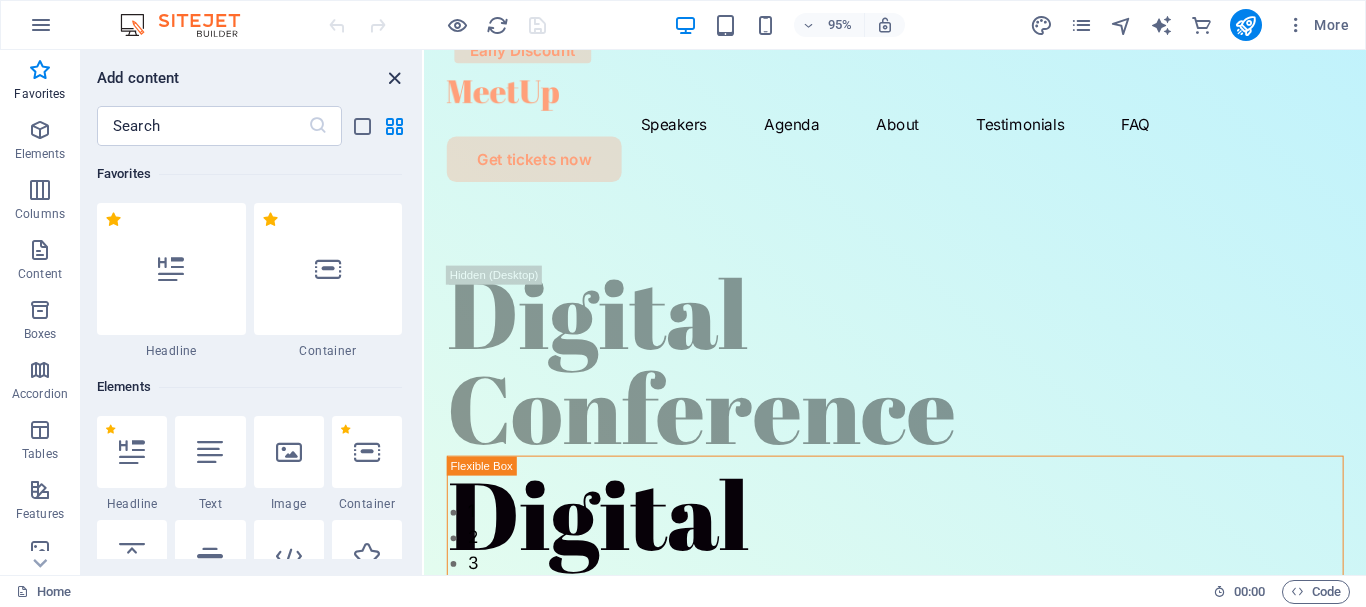 click at bounding box center [394, 78] 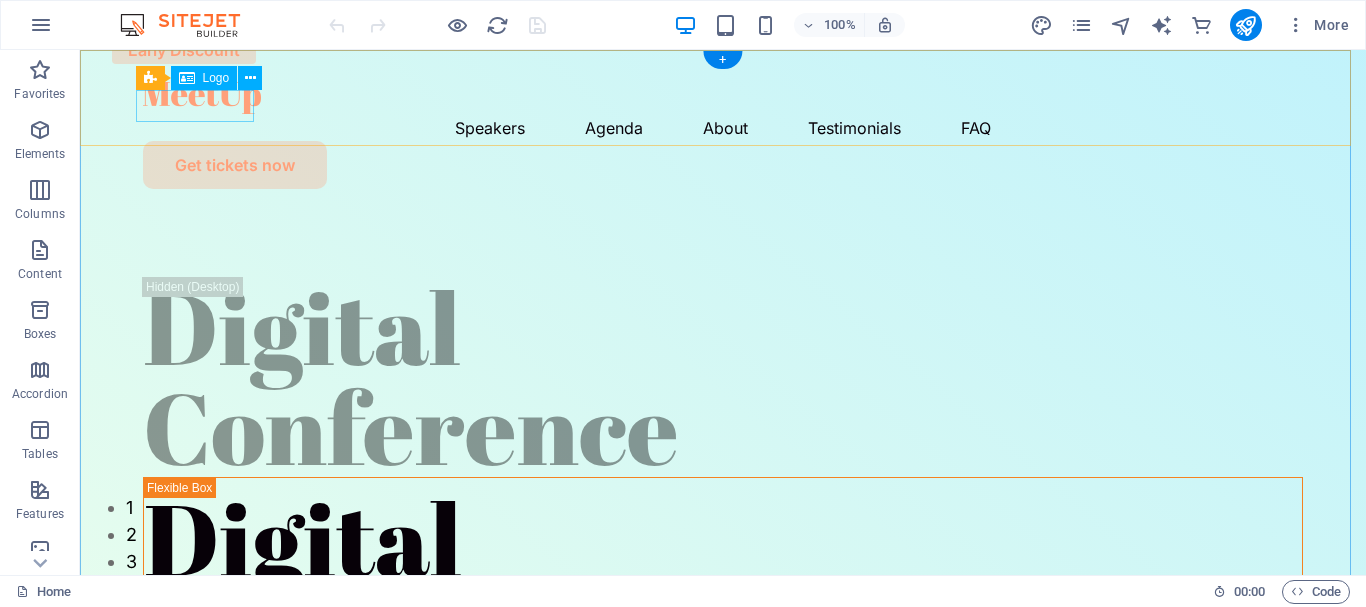 click at bounding box center (723, 98) 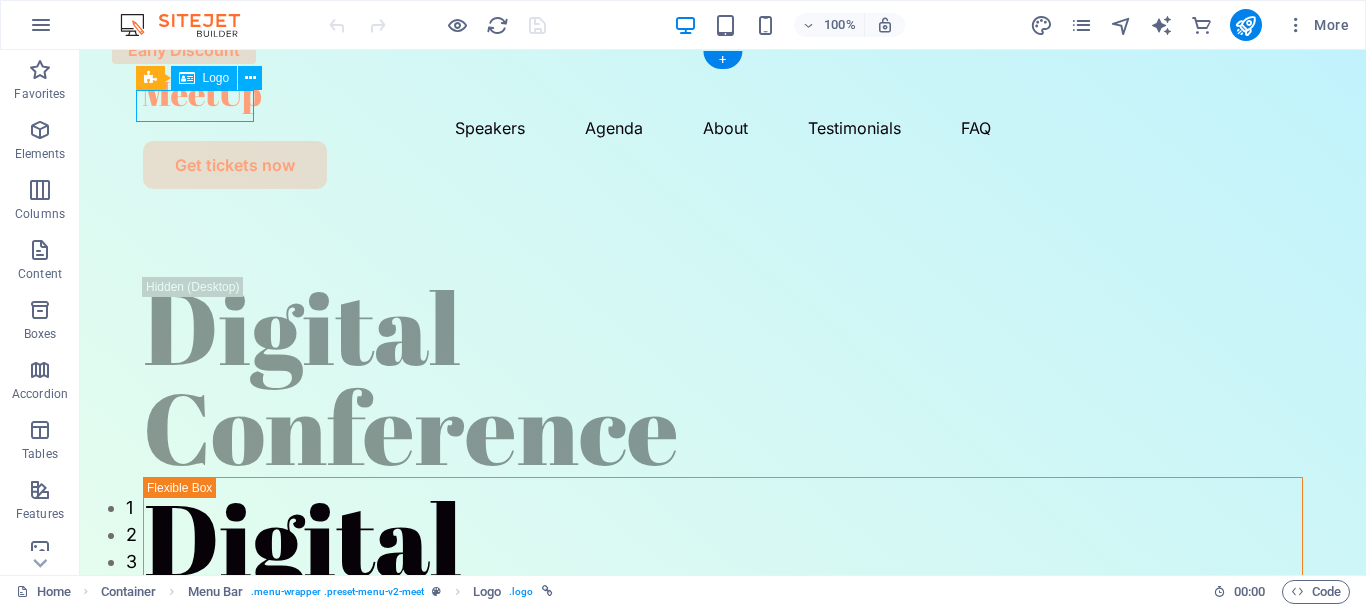 click at bounding box center (723, 98) 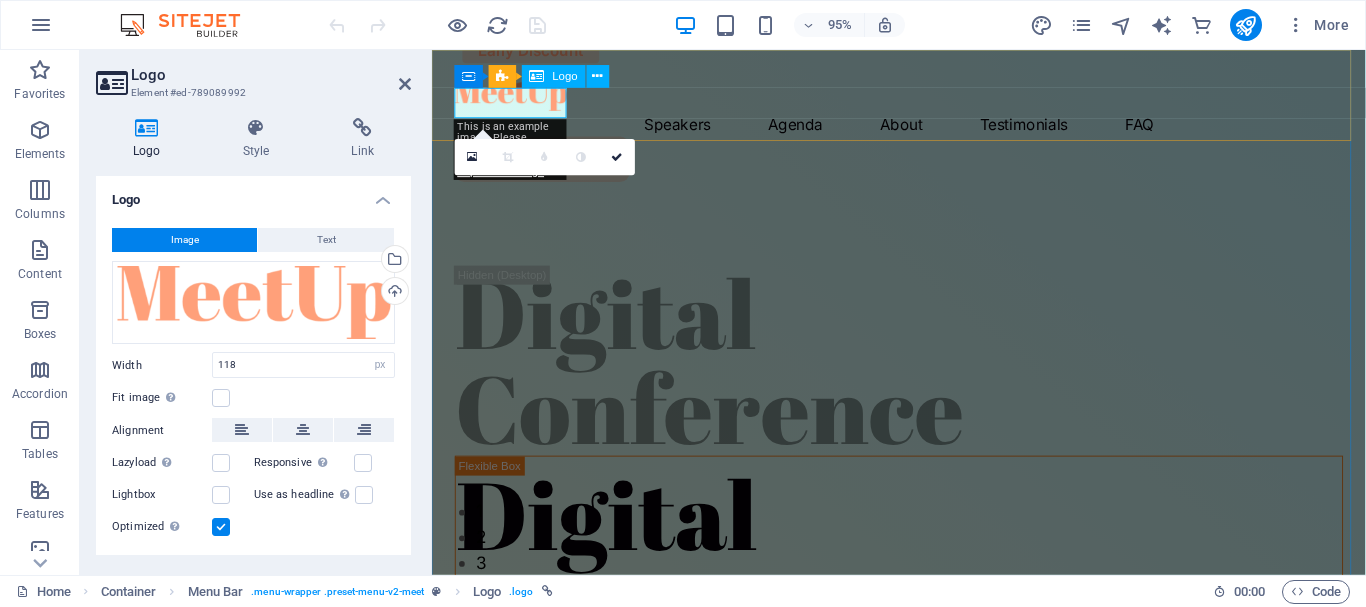 click at bounding box center (923, 98) 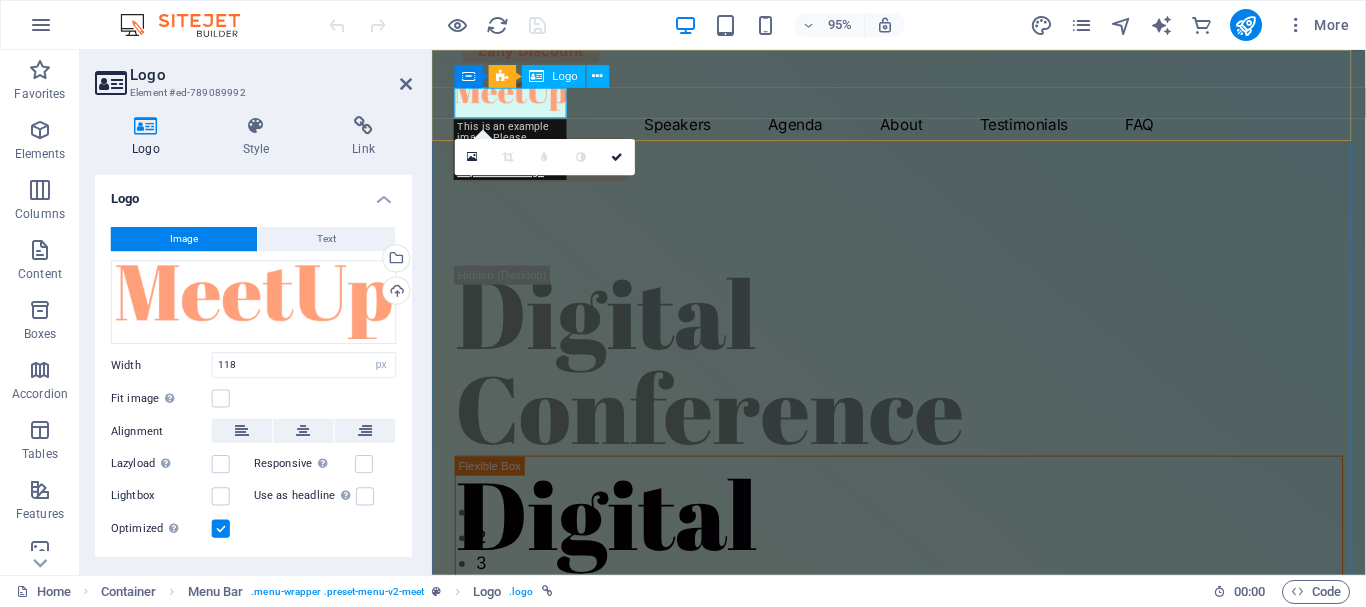 click at bounding box center (923, 98) 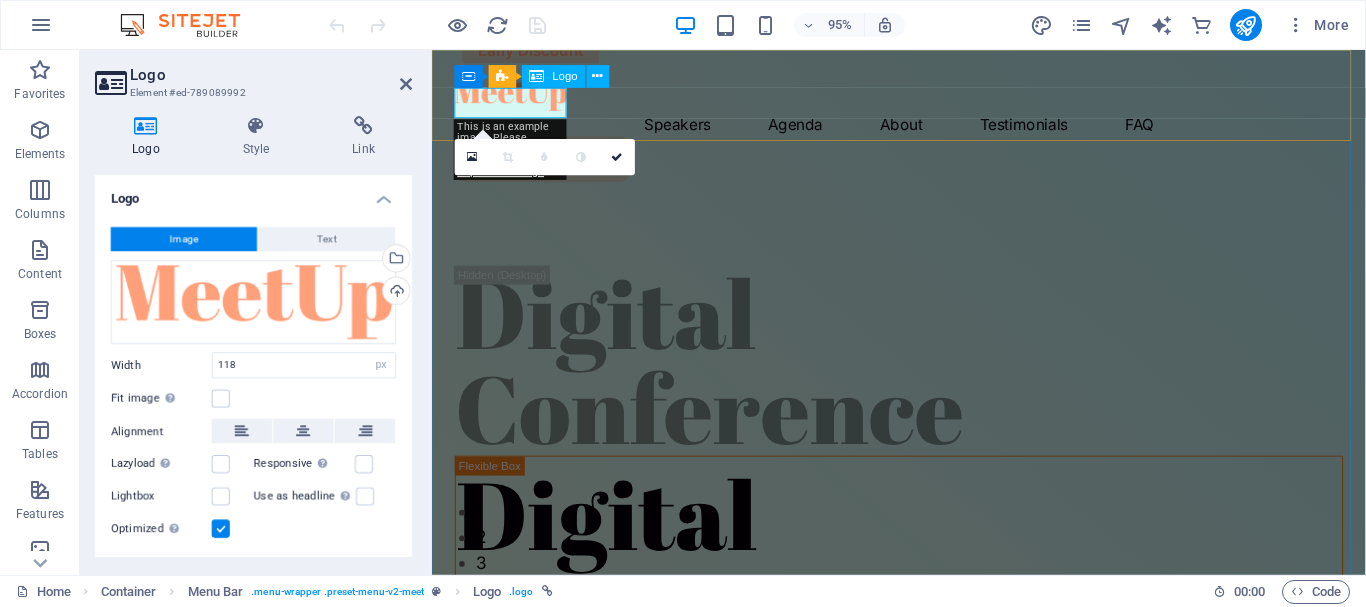 click at bounding box center [923, 98] 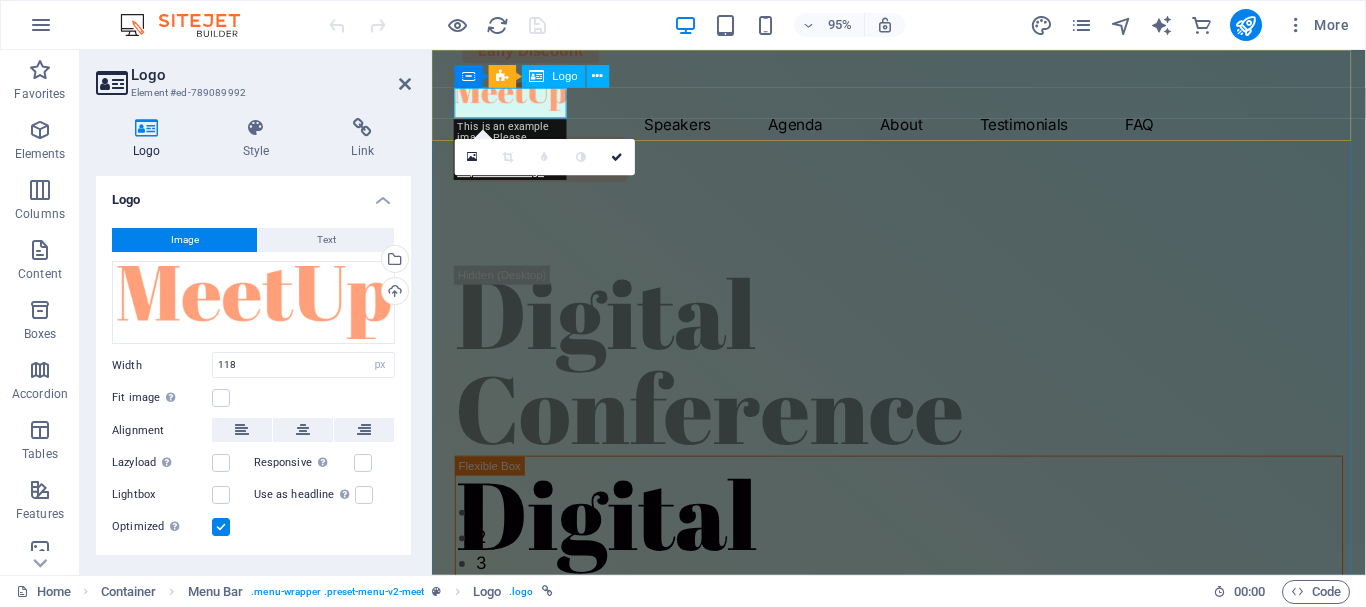 click at bounding box center (923, 98) 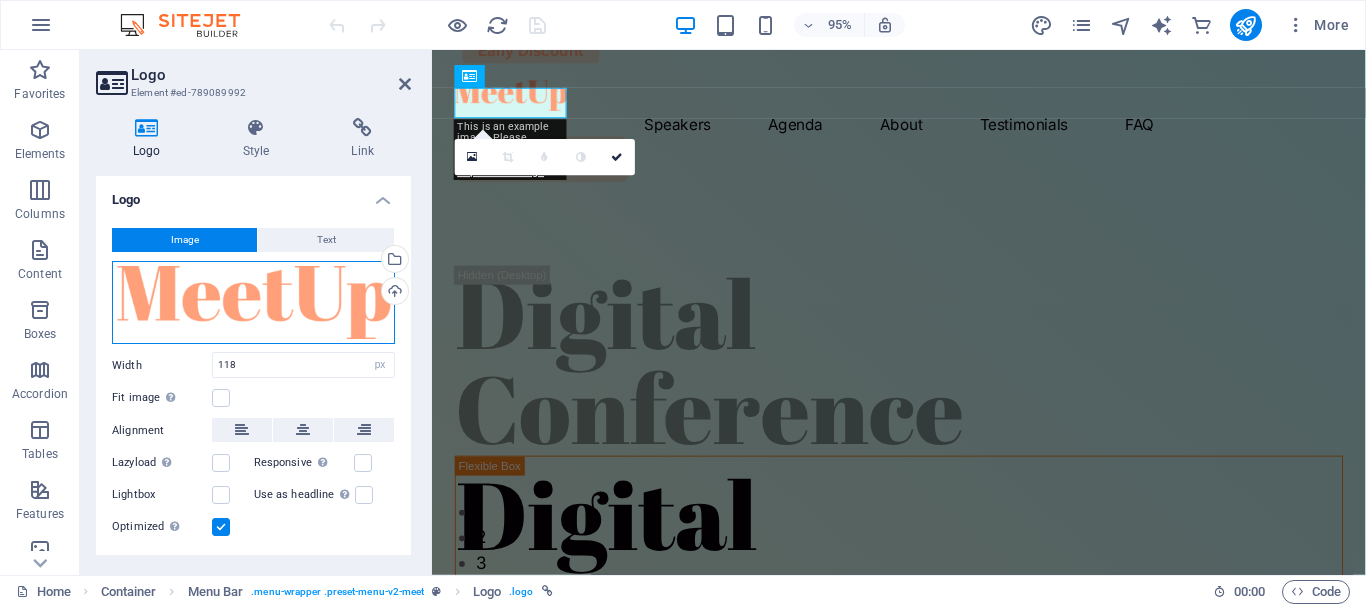 click on "Drag files here, click to choose files or select files from Files or our free stock photos & videos" at bounding box center (253, 303) 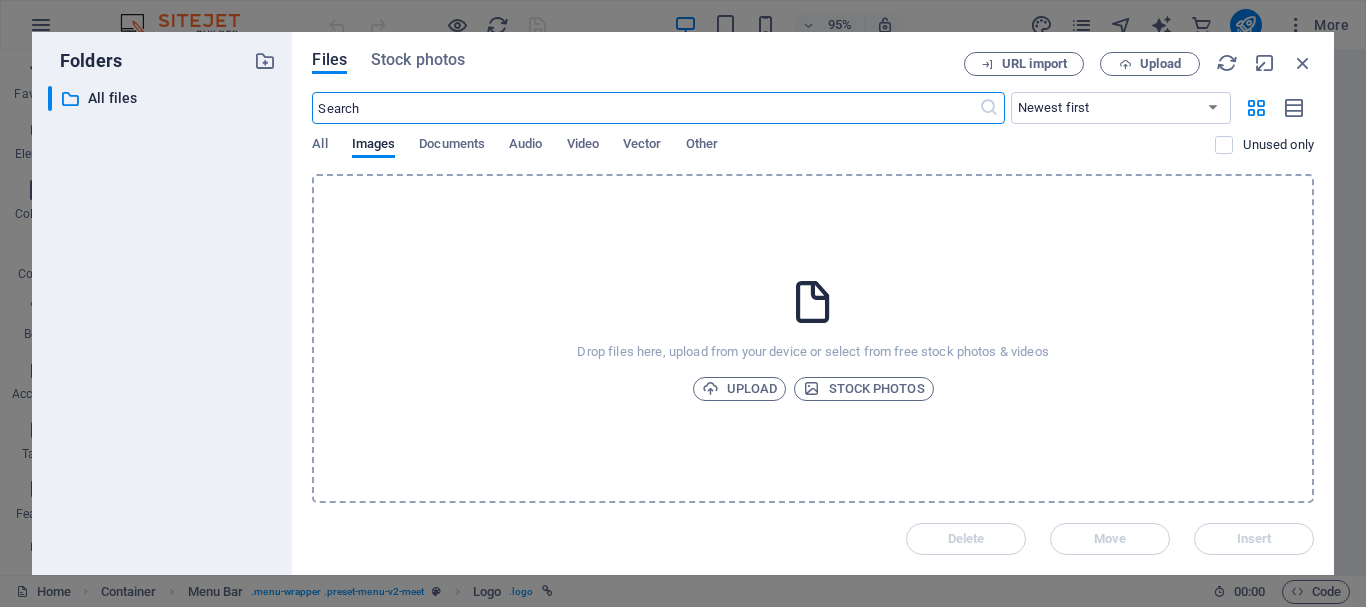 click on "Drop files here, upload from your device or select from free stock photos & videos Upload Stock photos" at bounding box center (813, 338) 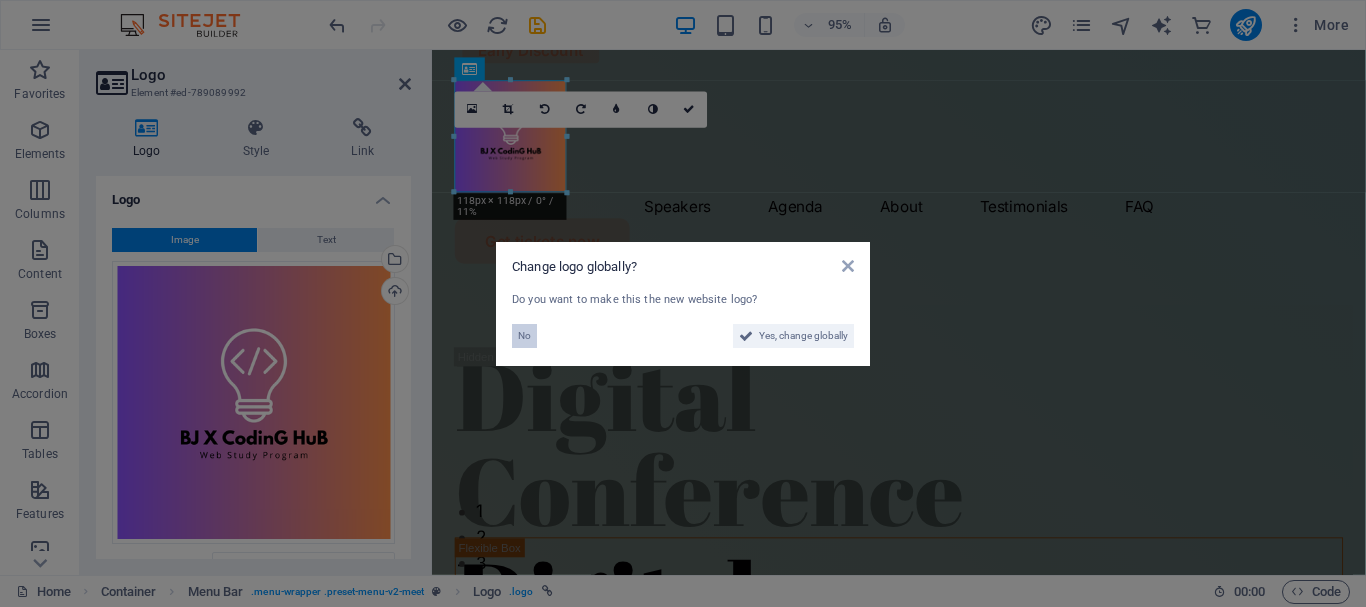 click on "No" at bounding box center (524, 336) 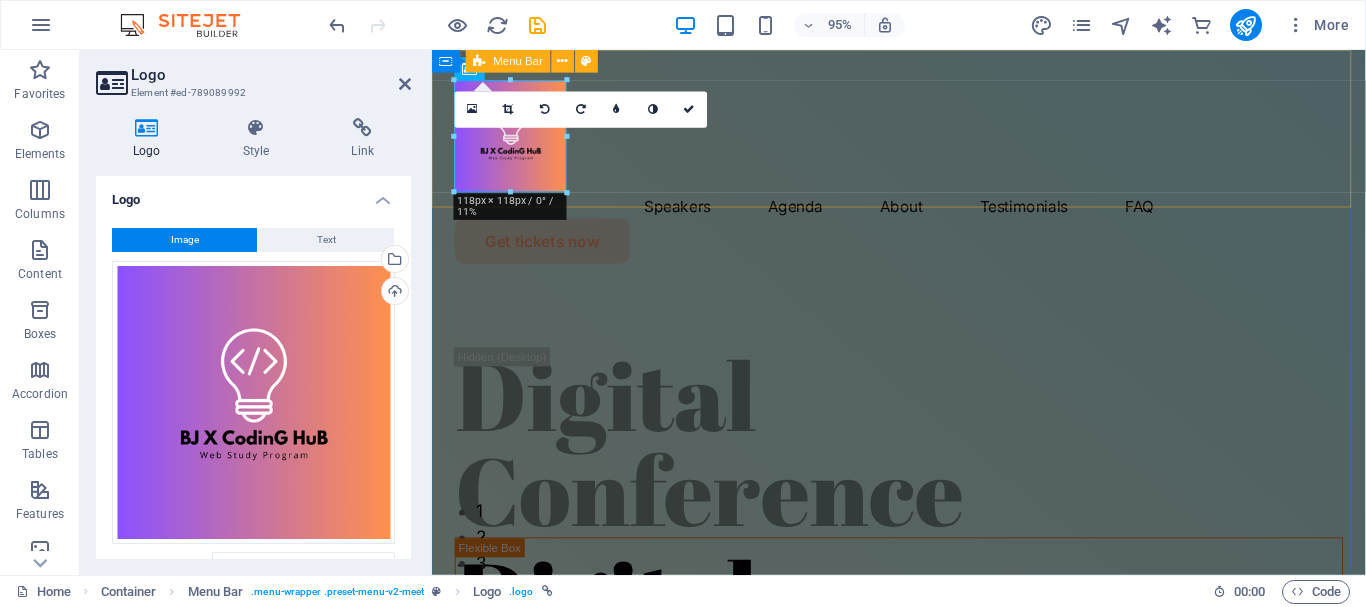 click on "Speakers Agenda About Testimonials FAQ Get tickets now" at bounding box center (923, 170) 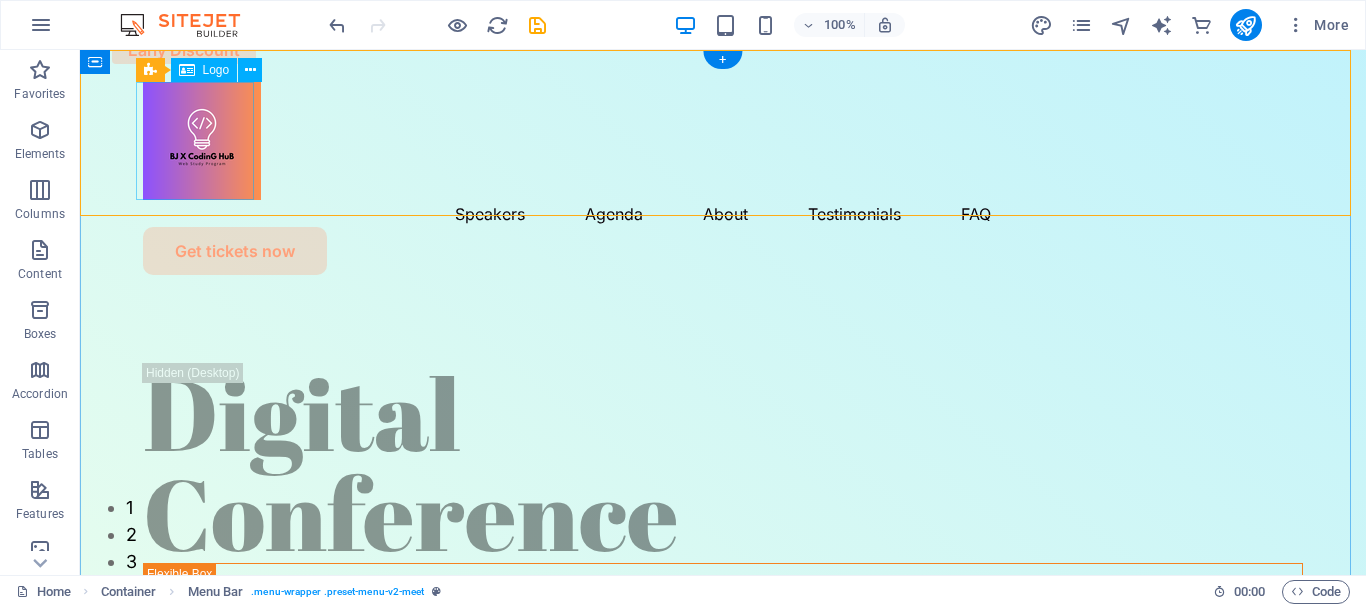 click at bounding box center [723, 141] 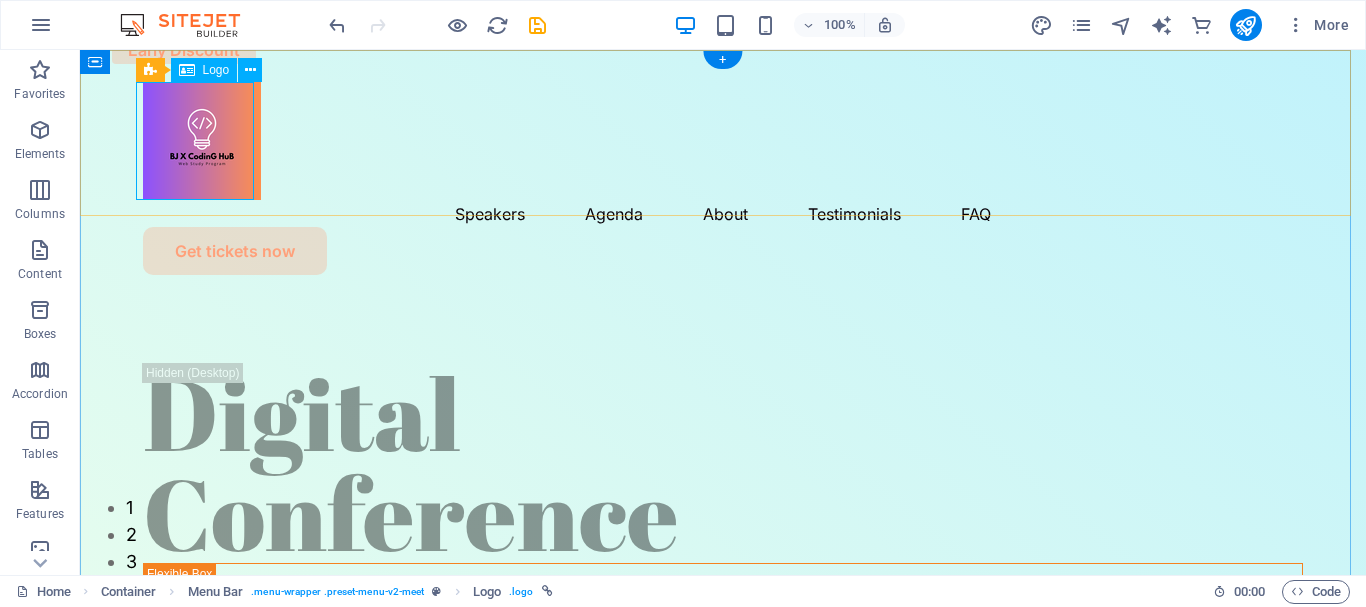 click at bounding box center [723, 141] 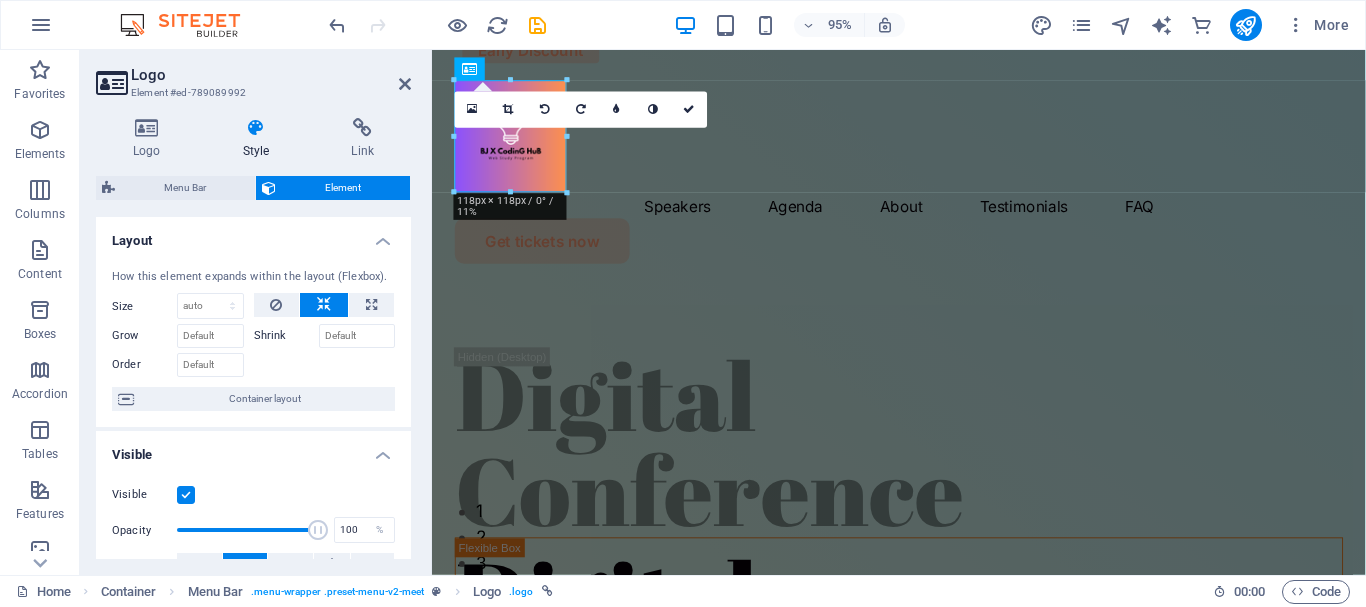 drag, startPoint x: 567, startPoint y: 131, endPoint x: 626, endPoint y: 135, distance: 59.135437 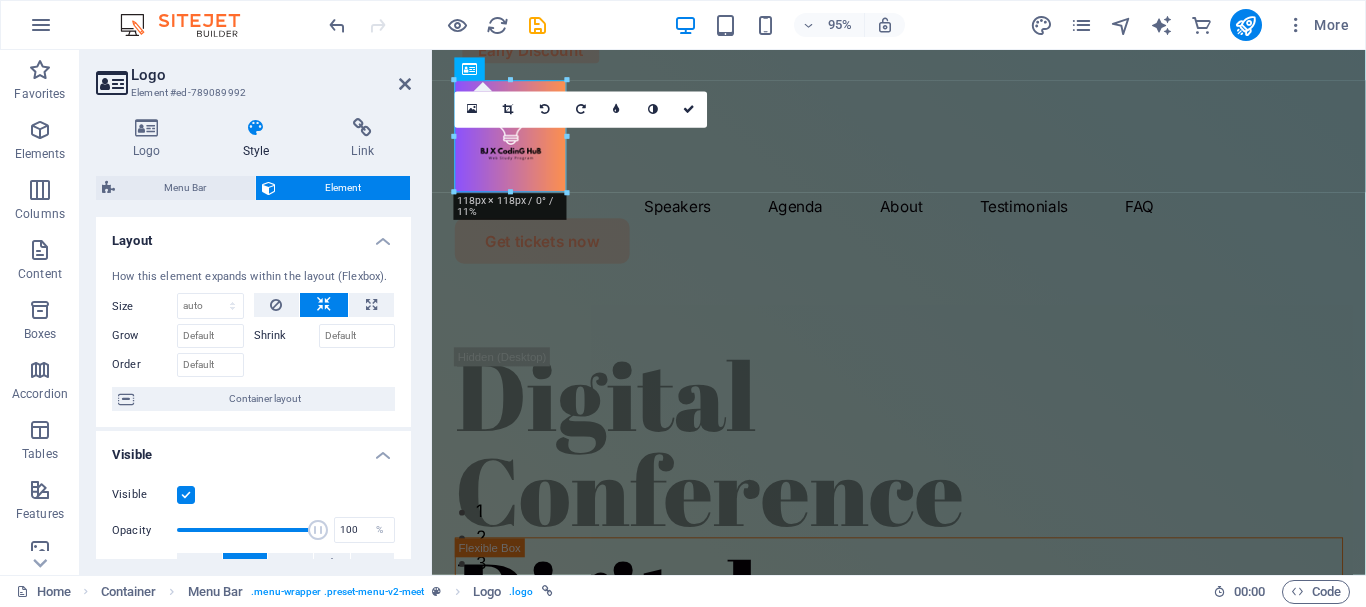 click on "16:10 16:9 4:3 1:1 1:2 0" at bounding box center (581, 110) 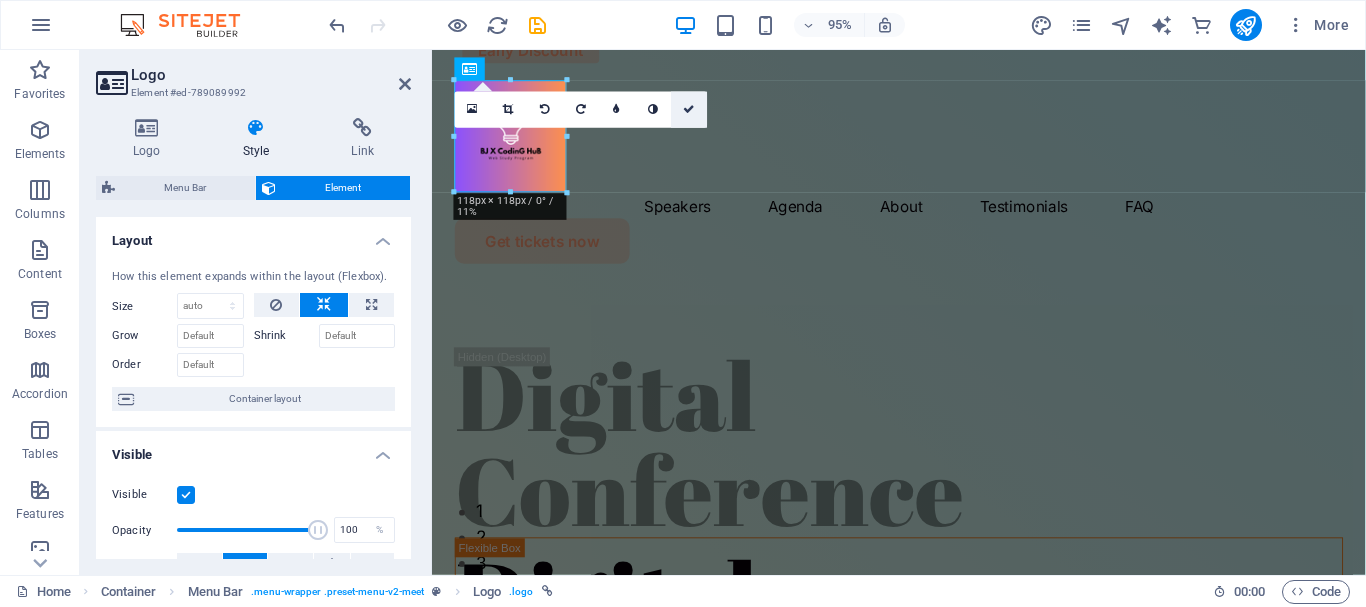 click at bounding box center [690, 109] 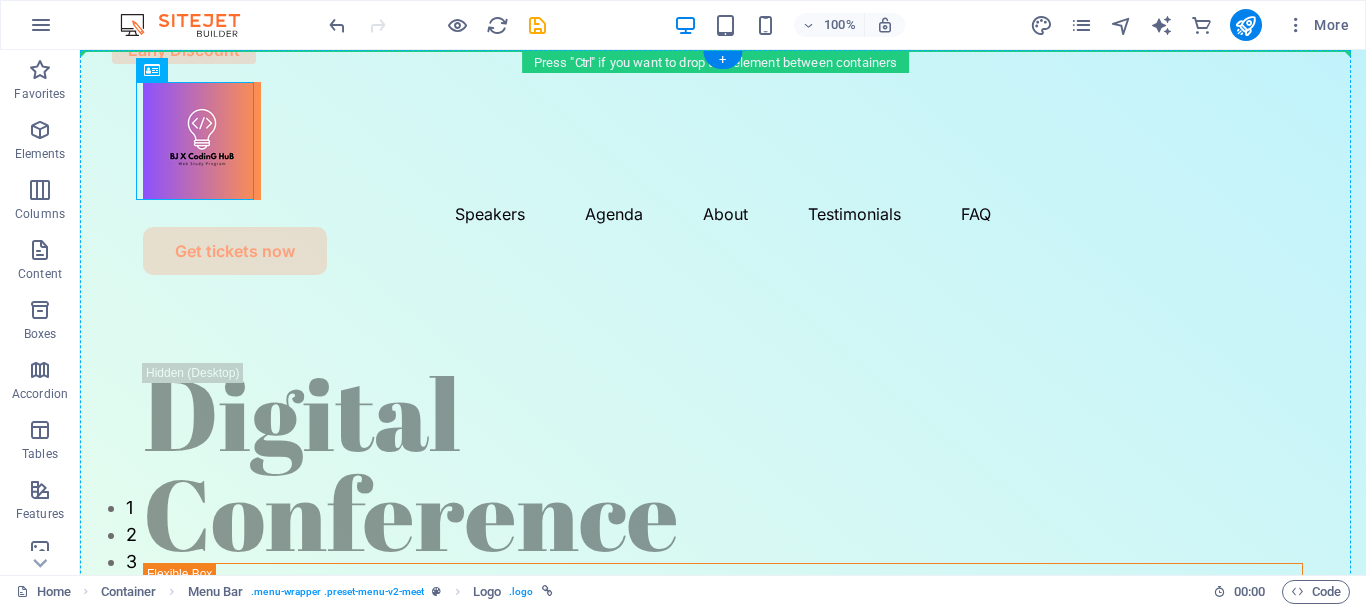 drag, startPoint x: 225, startPoint y: 154, endPoint x: 259, endPoint y: 155, distance: 34.0147 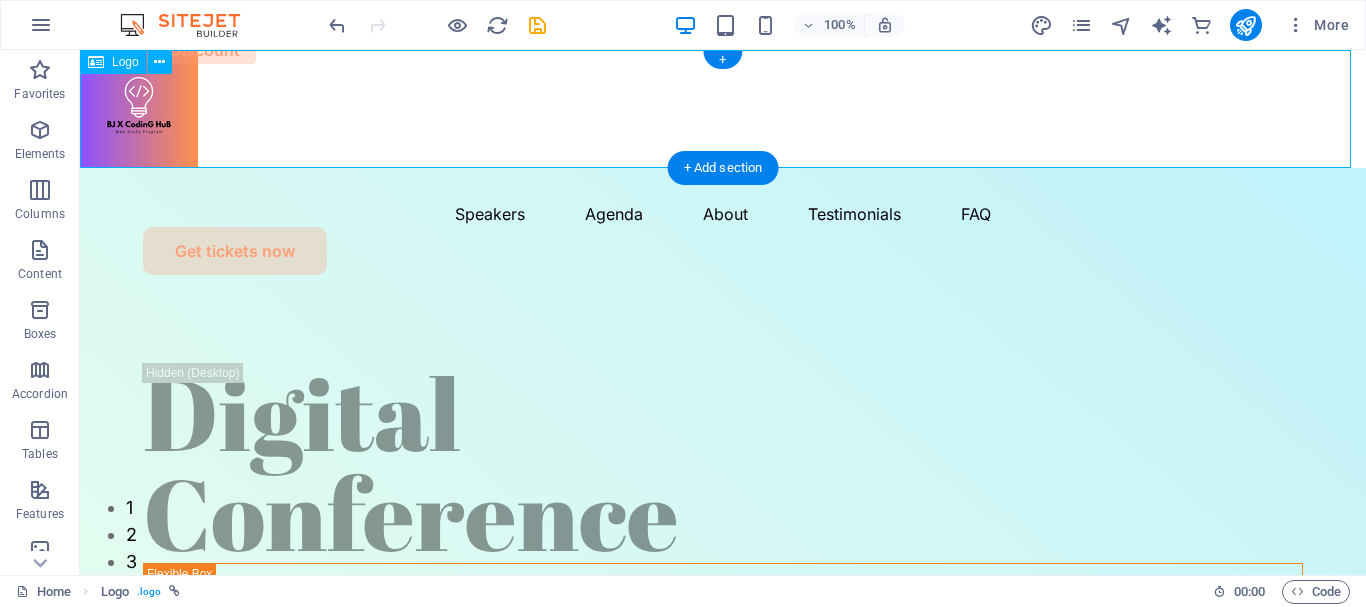 drag, startPoint x: 187, startPoint y: 85, endPoint x: 312, endPoint y: 110, distance: 127.47549 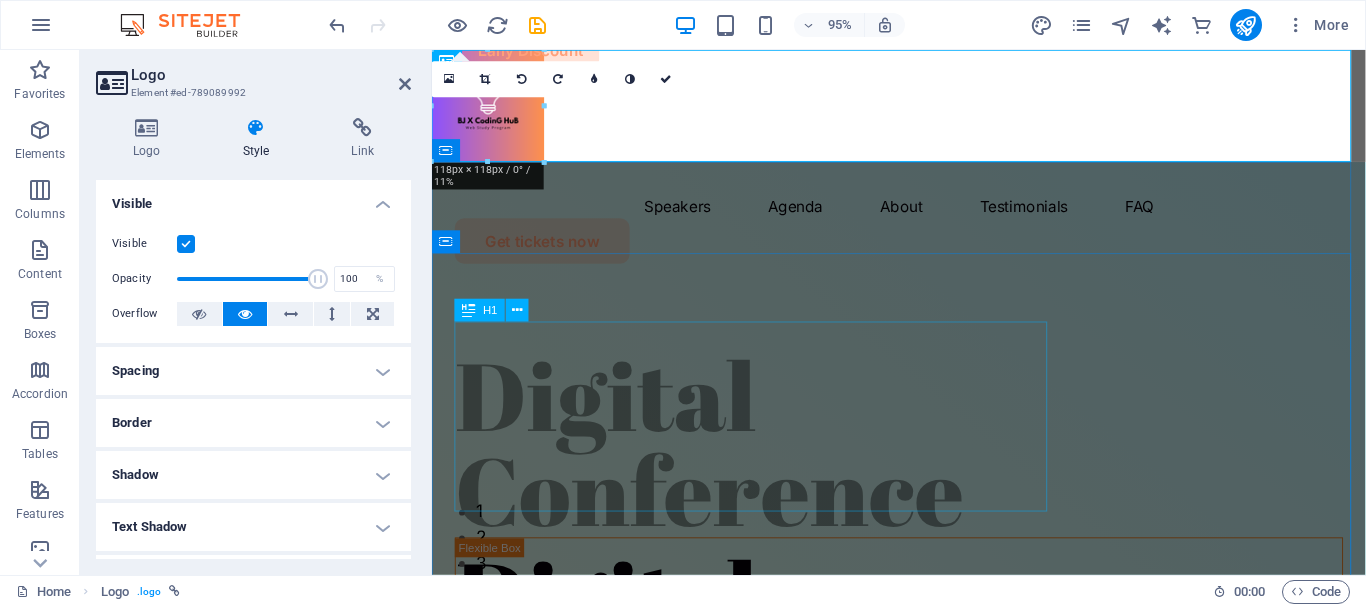 click on "Digital      Conference" at bounding box center [923, 463] 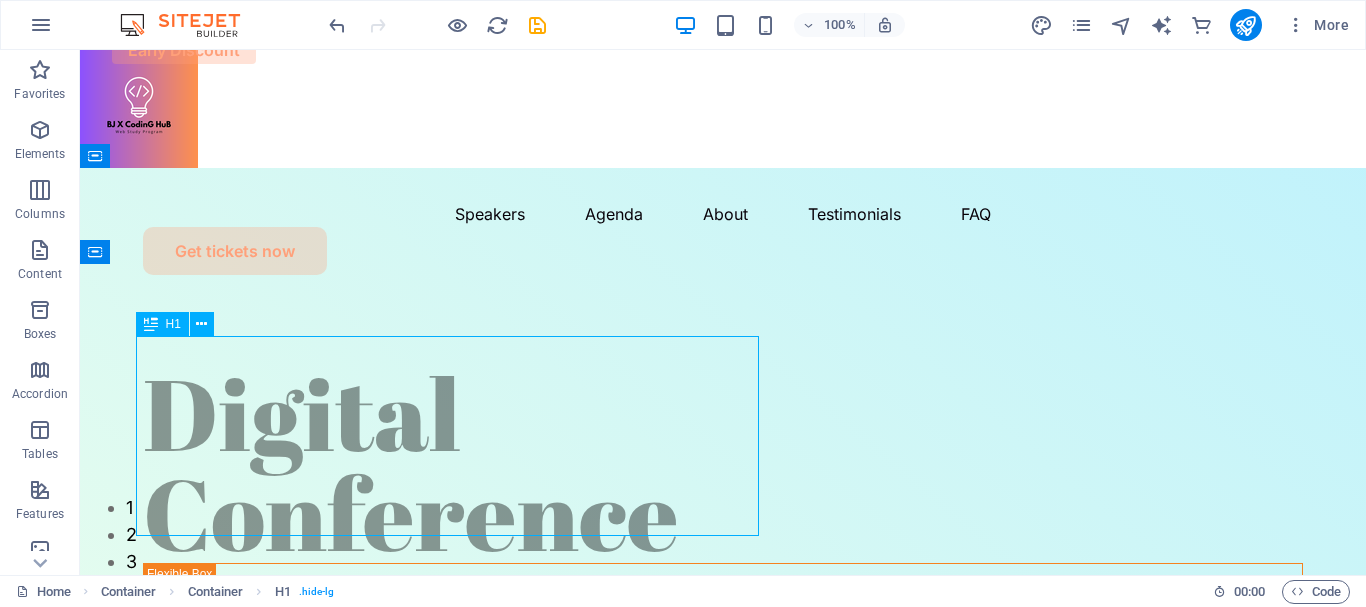 click on "Digital      Conference" at bounding box center [723, 463] 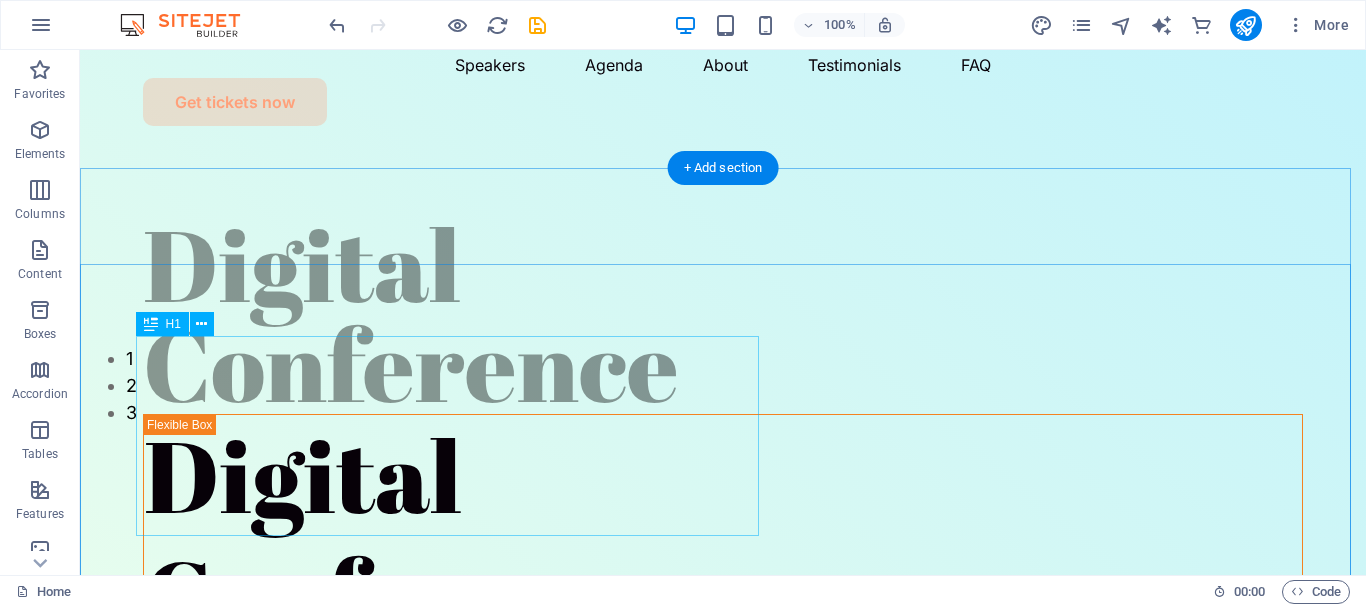 scroll, scrollTop: 0, scrollLeft: 0, axis: both 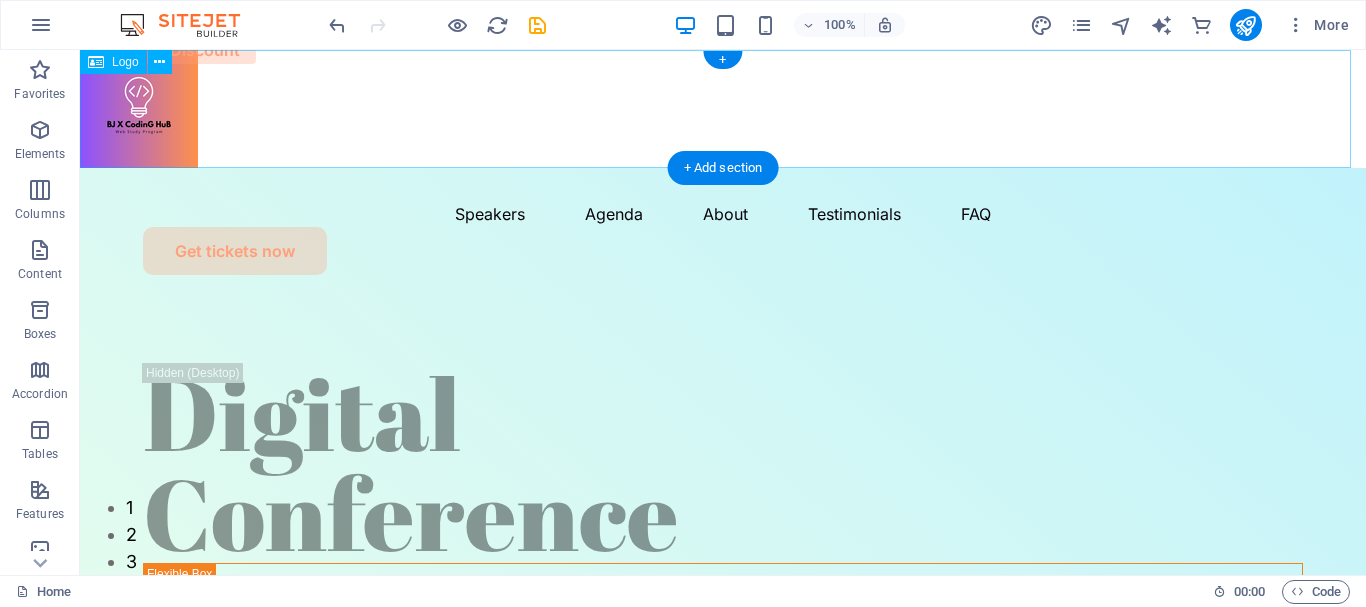click at bounding box center (723, 109) 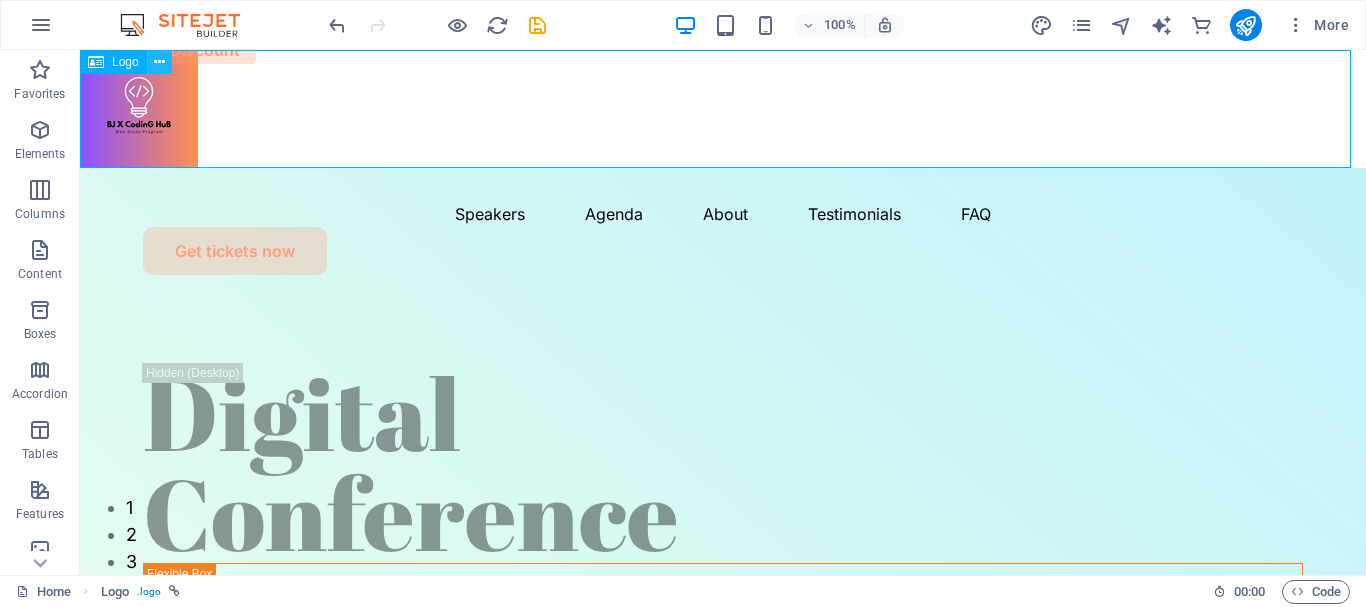 click at bounding box center [159, 62] 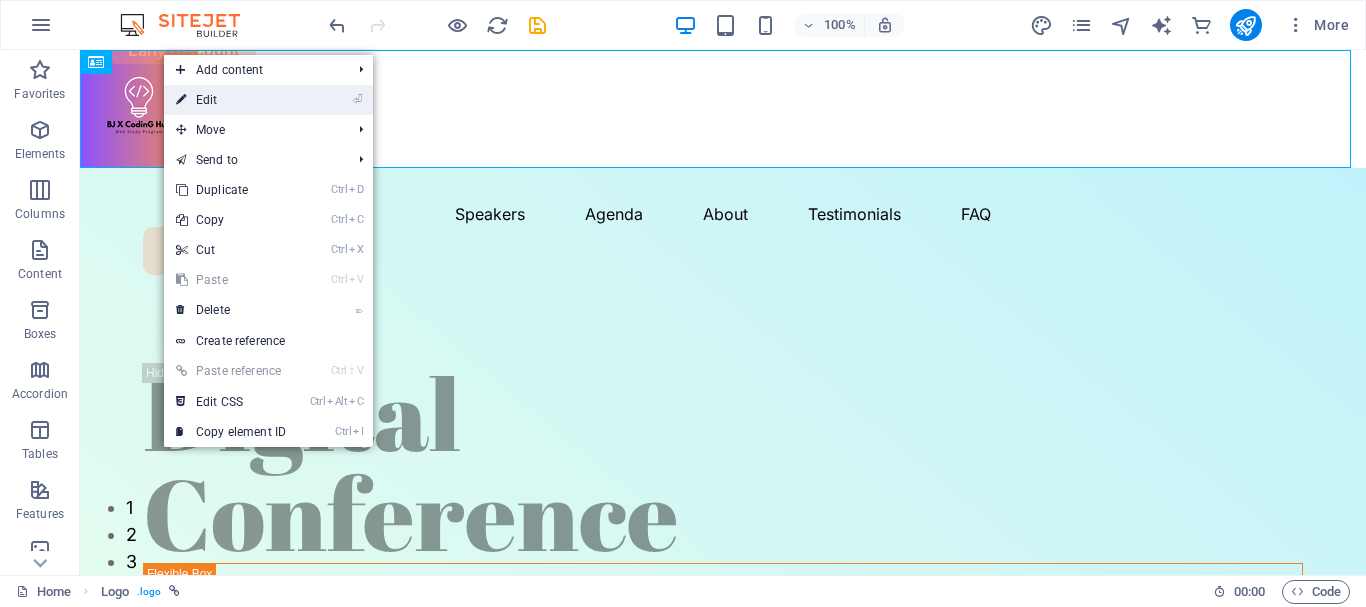 click on "⏎  Edit" at bounding box center [231, 100] 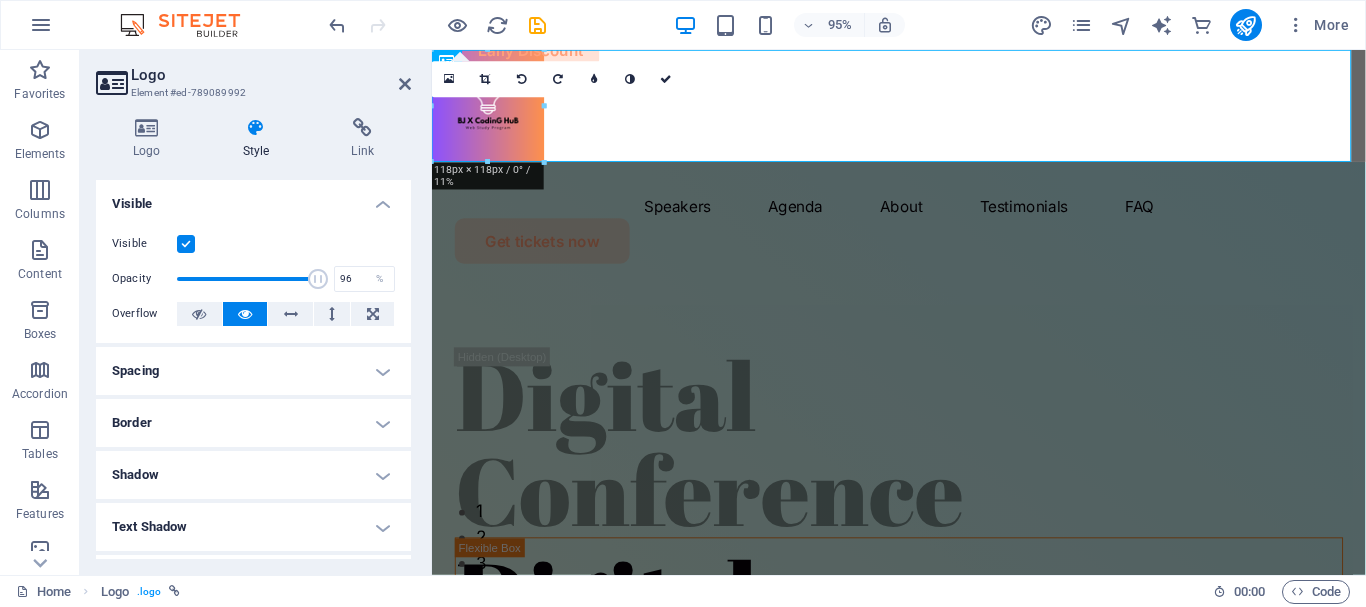 type on "100" 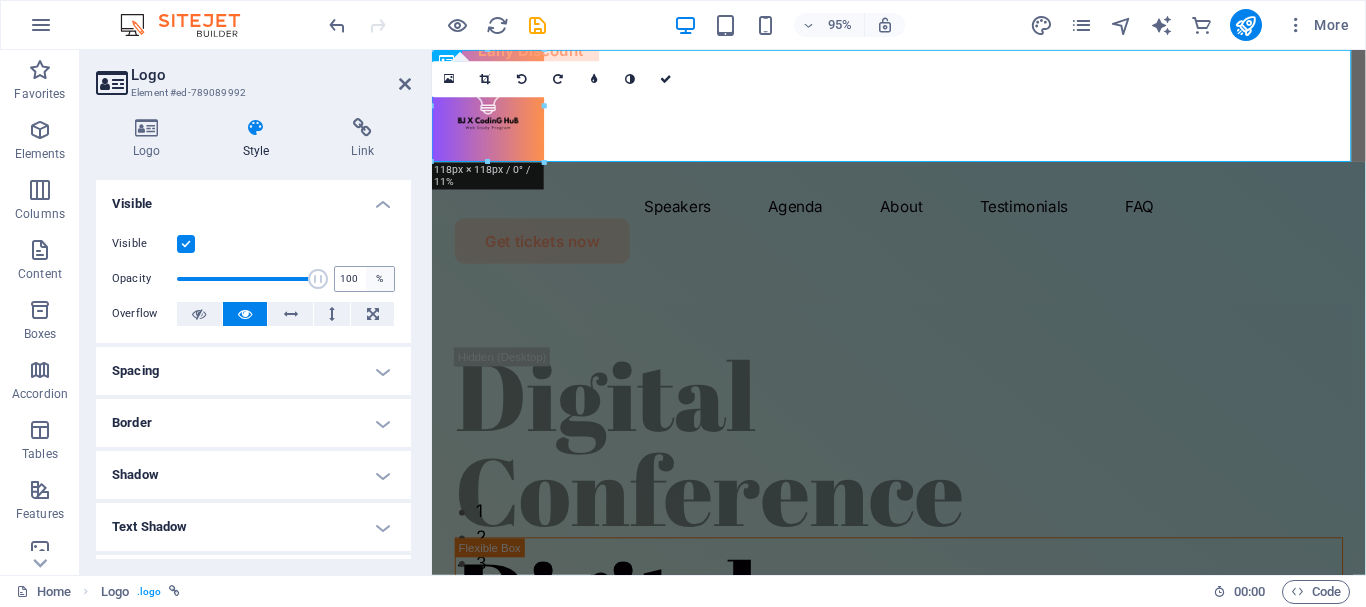 drag, startPoint x: 308, startPoint y: 275, endPoint x: 368, endPoint y: 275, distance: 60 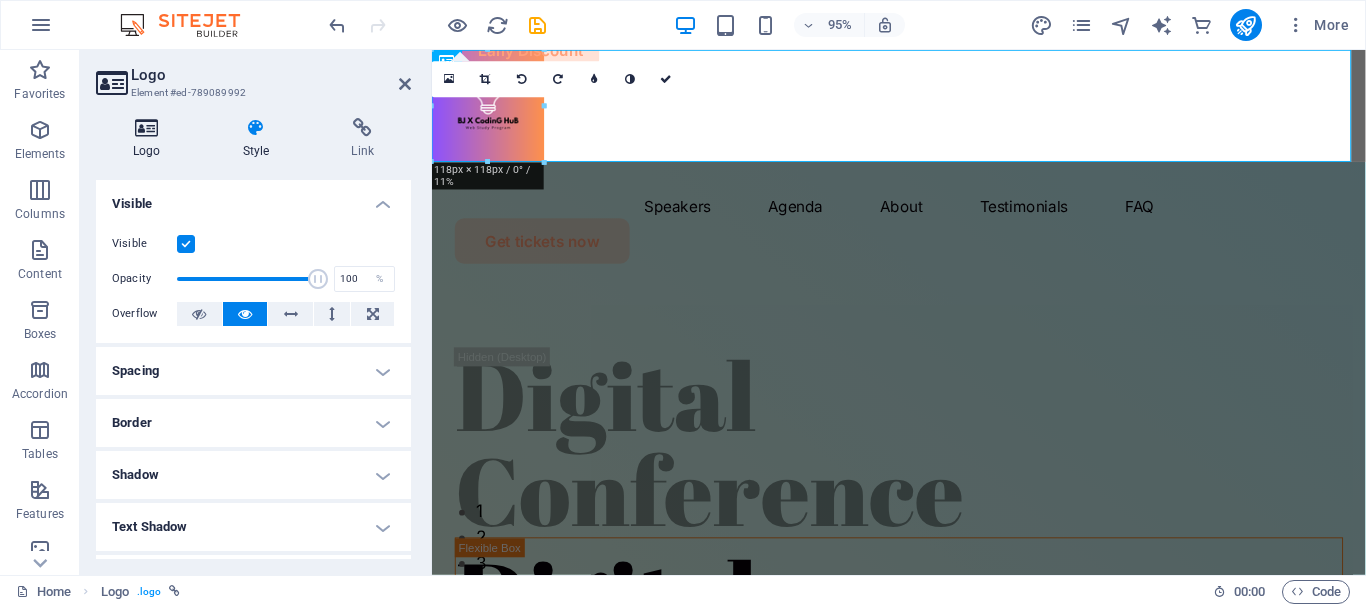 click at bounding box center [147, 128] 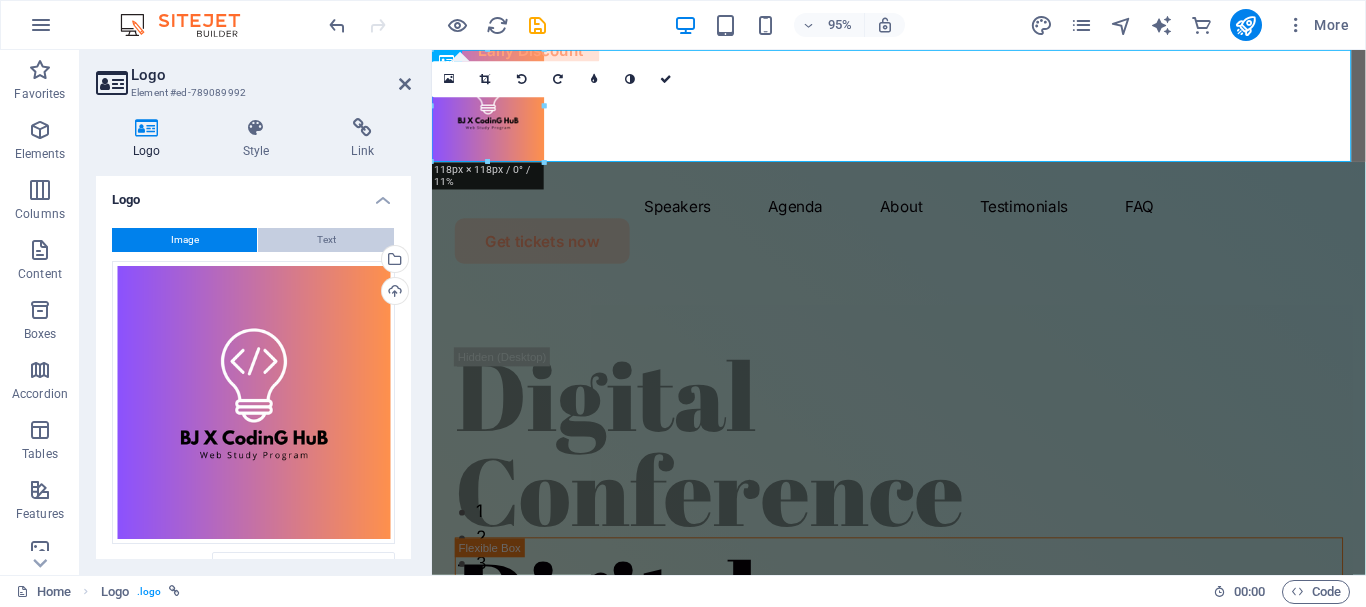 click on "Text" at bounding box center (326, 240) 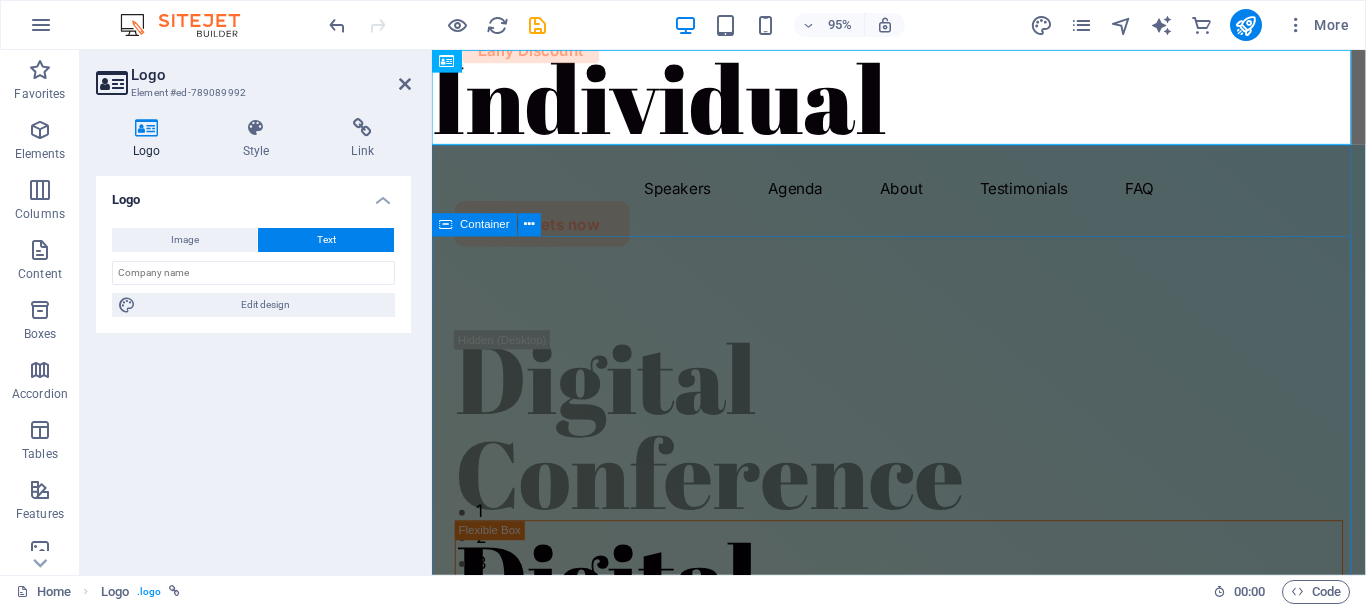 click on "Digital      Conference Digital  Conference Lorem ipsum dolor sit amet, consectetur adipiscing elit. Suspendisse varius enim in eros elementum tristique. Duis cursus, mi quis viverra ornare, eros dolor interdum nulla. July 26-27, 2024 New York In Person Astoria Hotel Get tickets now" at bounding box center [923, 1045] 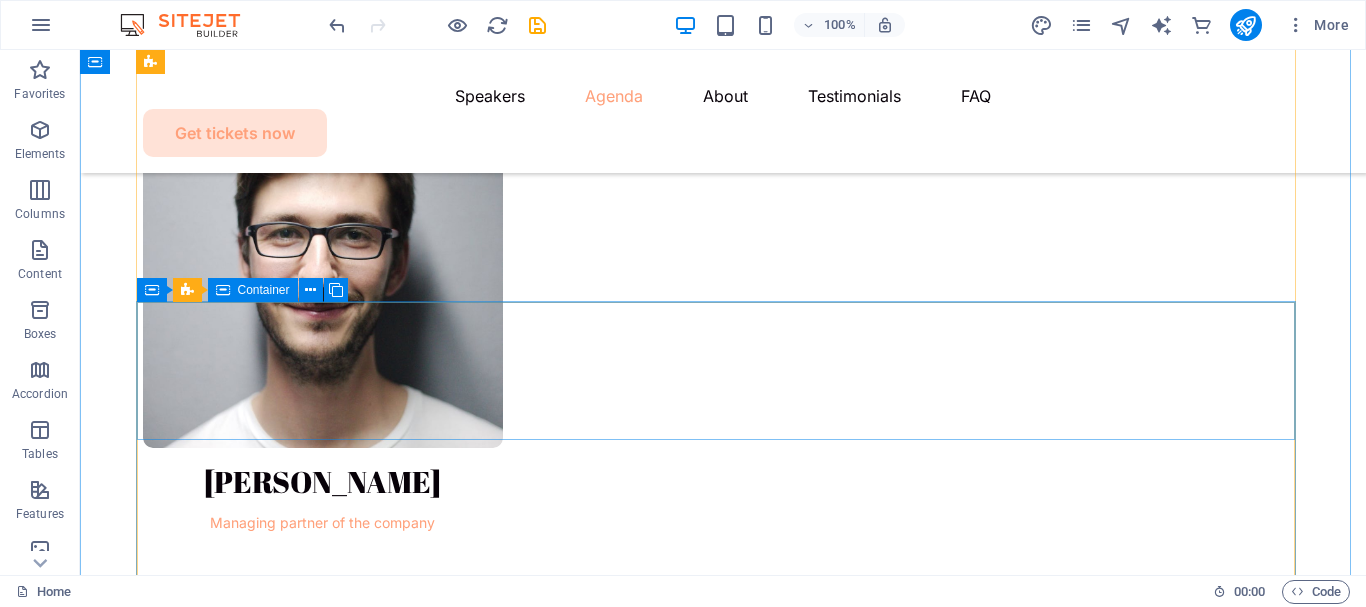 scroll, scrollTop: 2800, scrollLeft: 0, axis: vertical 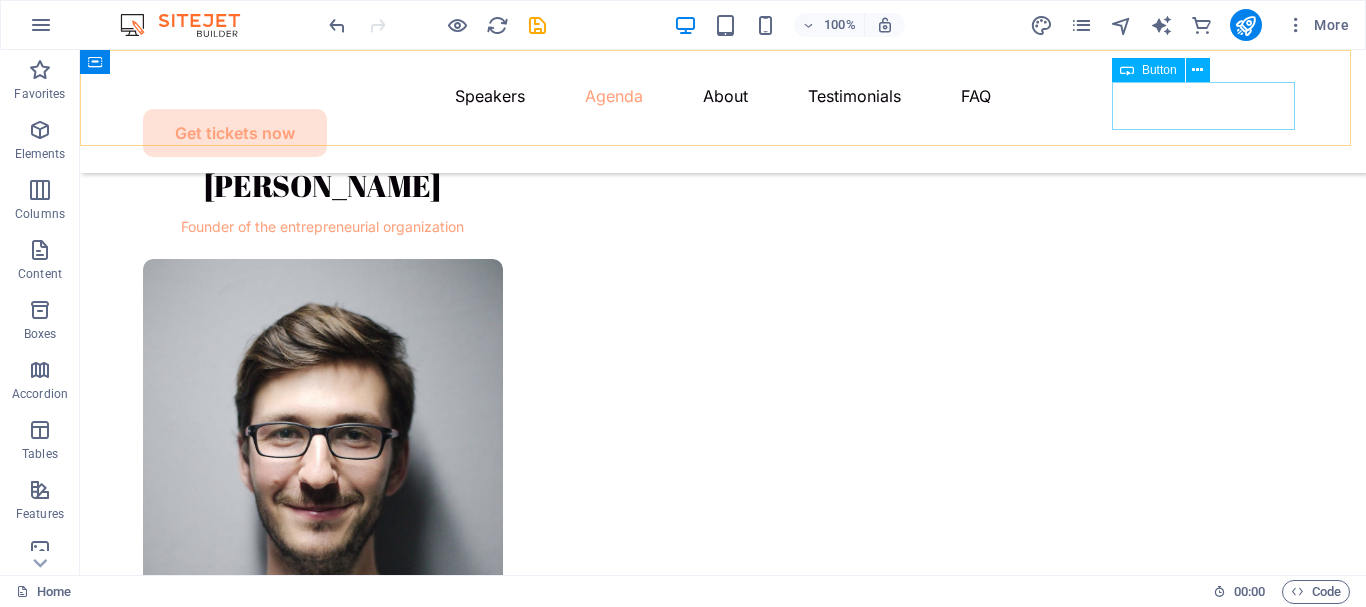 click on "Get tickets now" at bounding box center (723, 133) 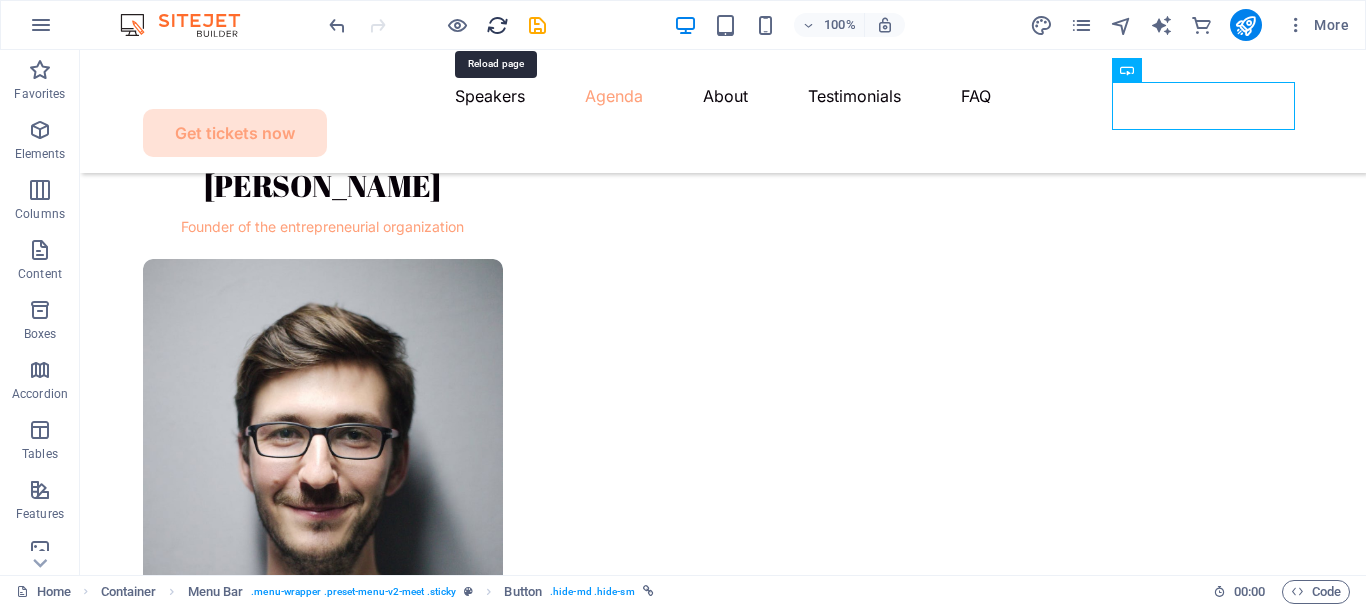 click at bounding box center (497, 25) 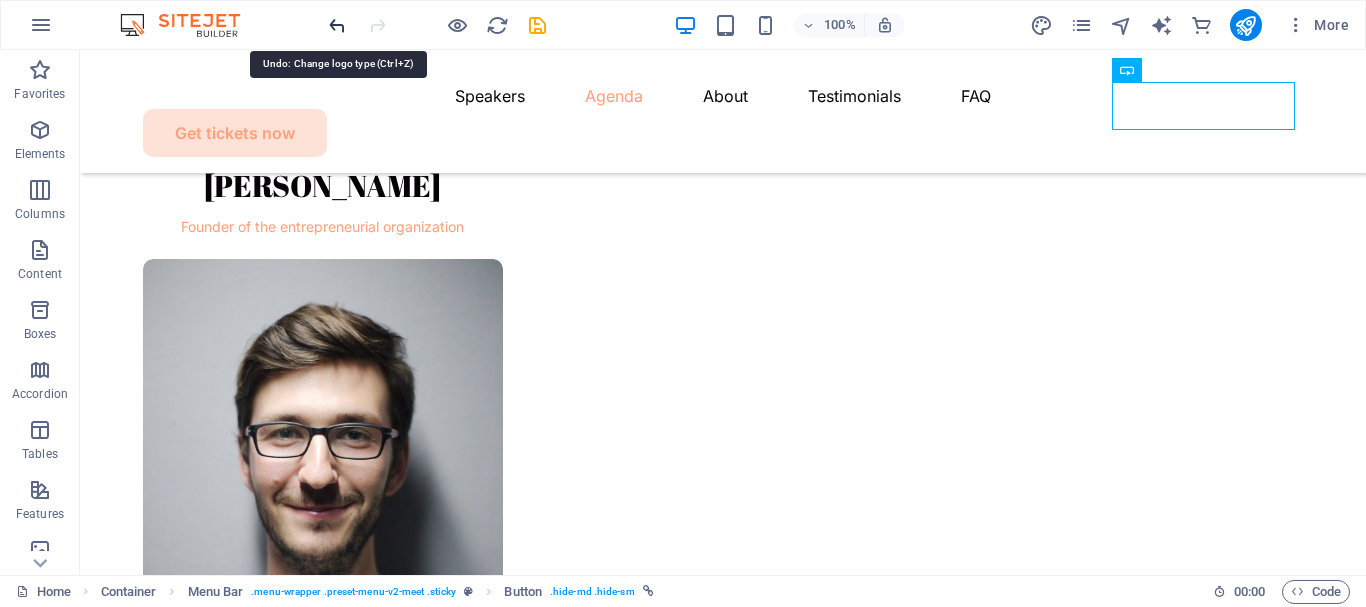 click at bounding box center [337, 25] 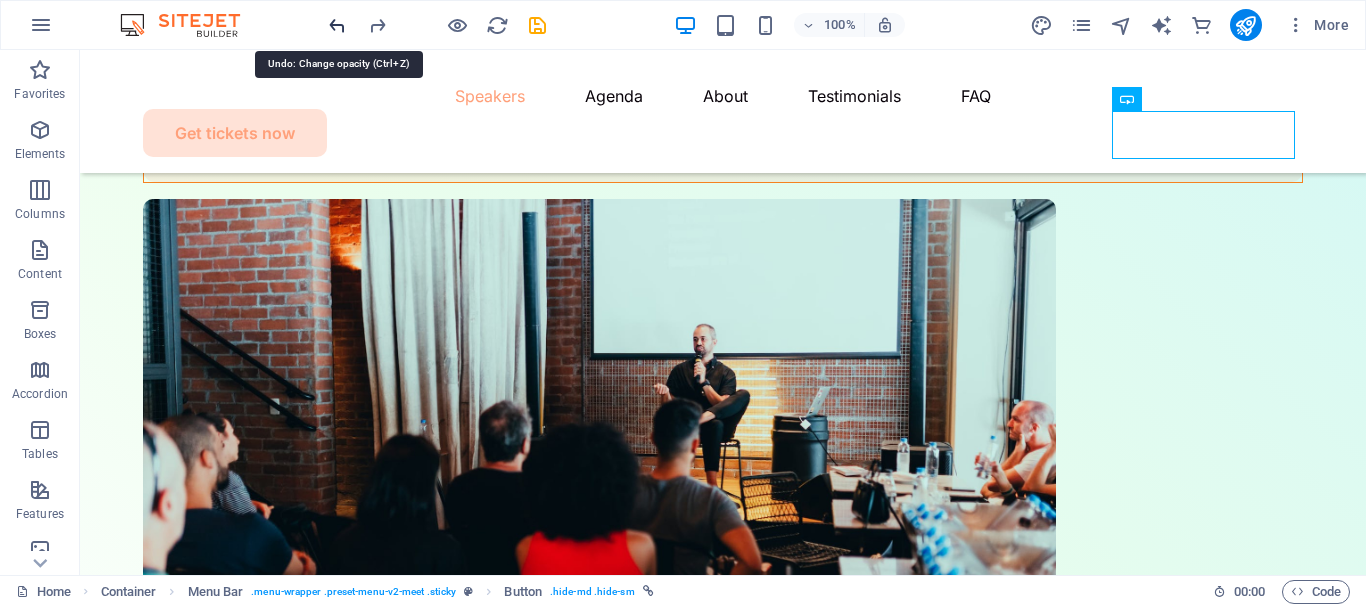 scroll, scrollTop: 0, scrollLeft: 0, axis: both 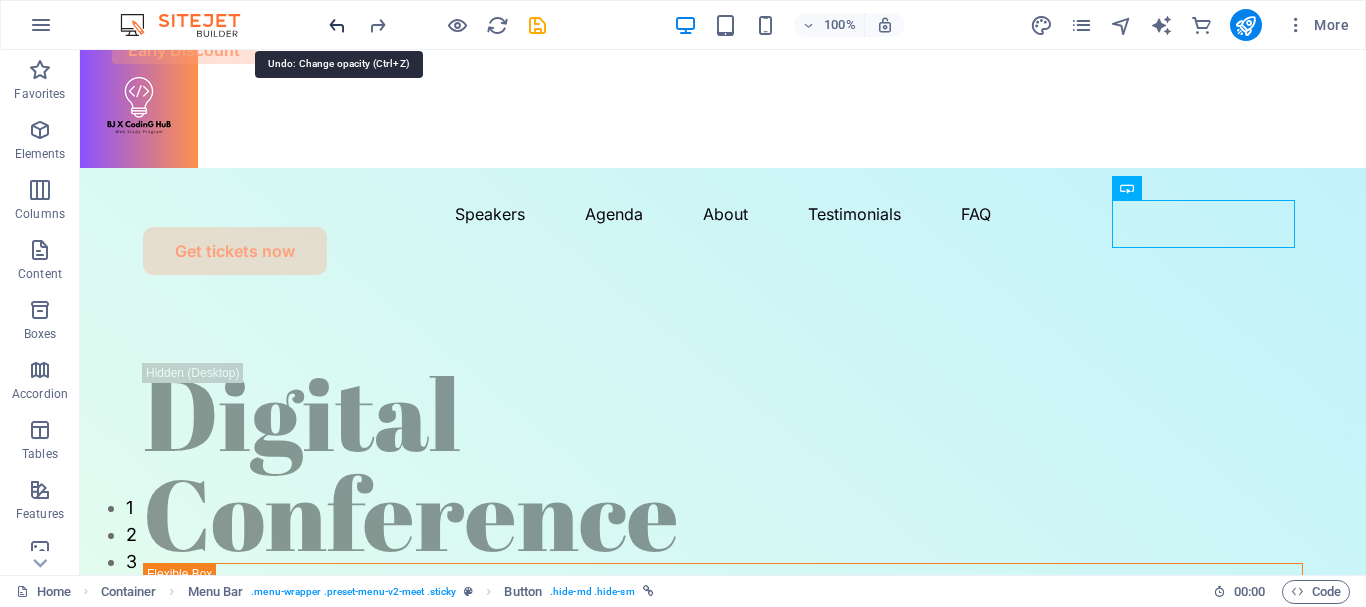 click at bounding box center (337, 25) 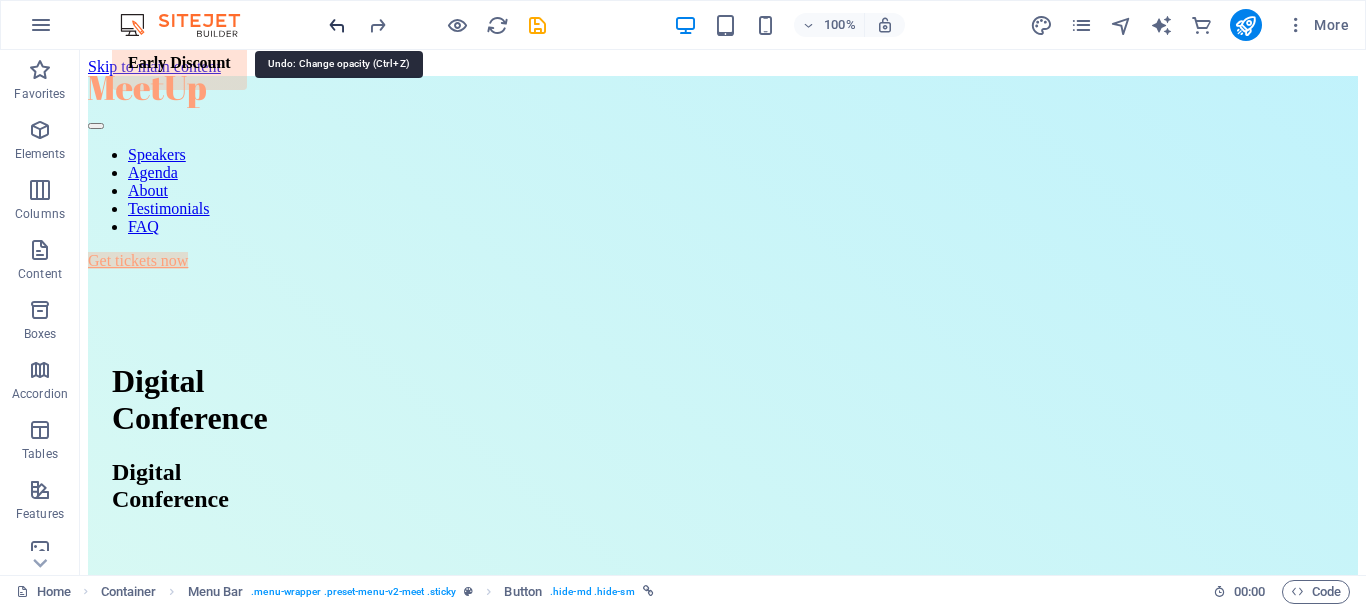 click at bounding box center [337, 25] 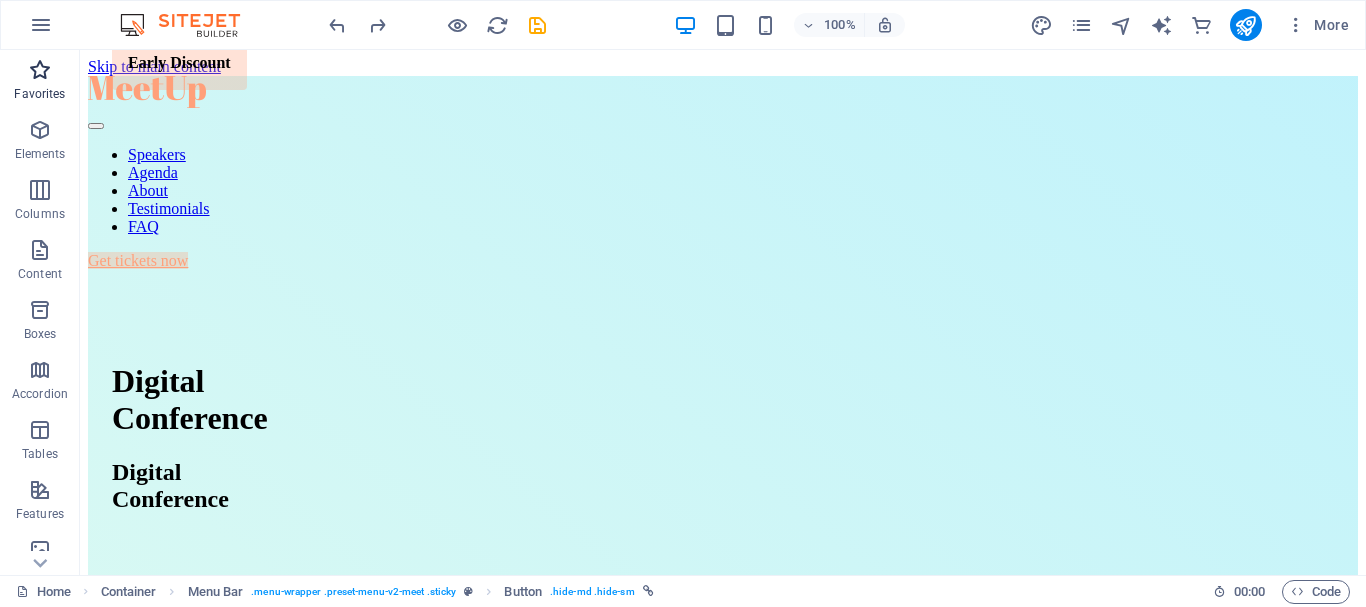 click on "Favorites" at bounding box center (40, 80) 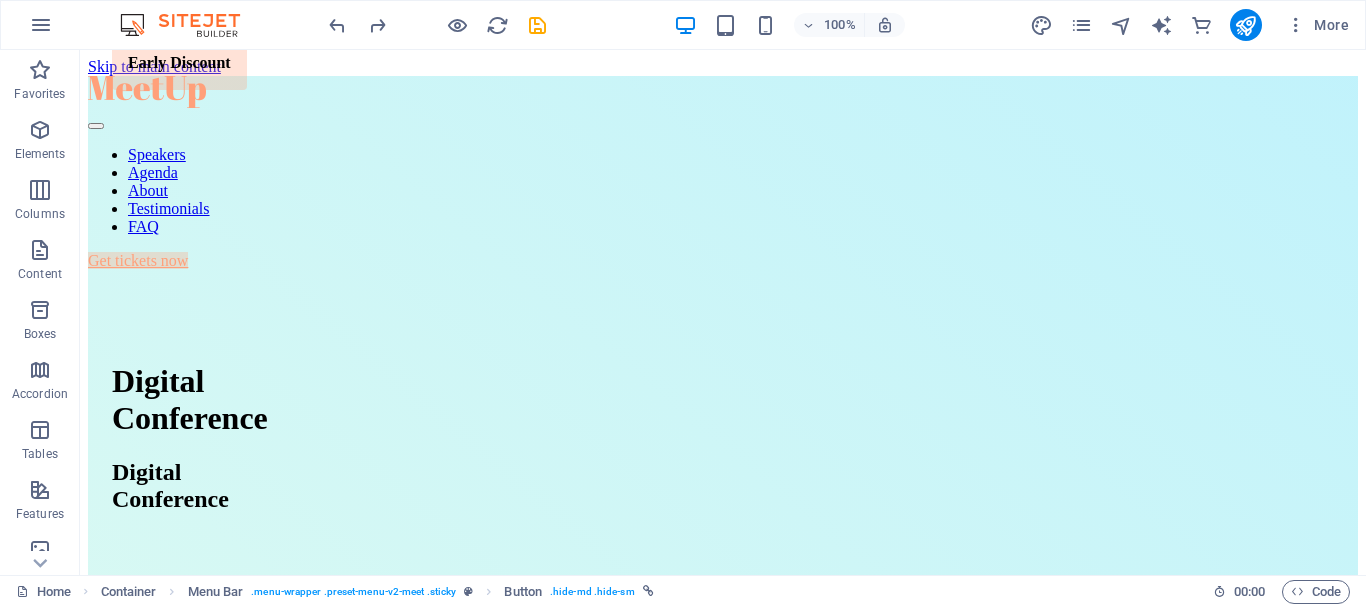click on "100% More" at bounding box center (683, 25) 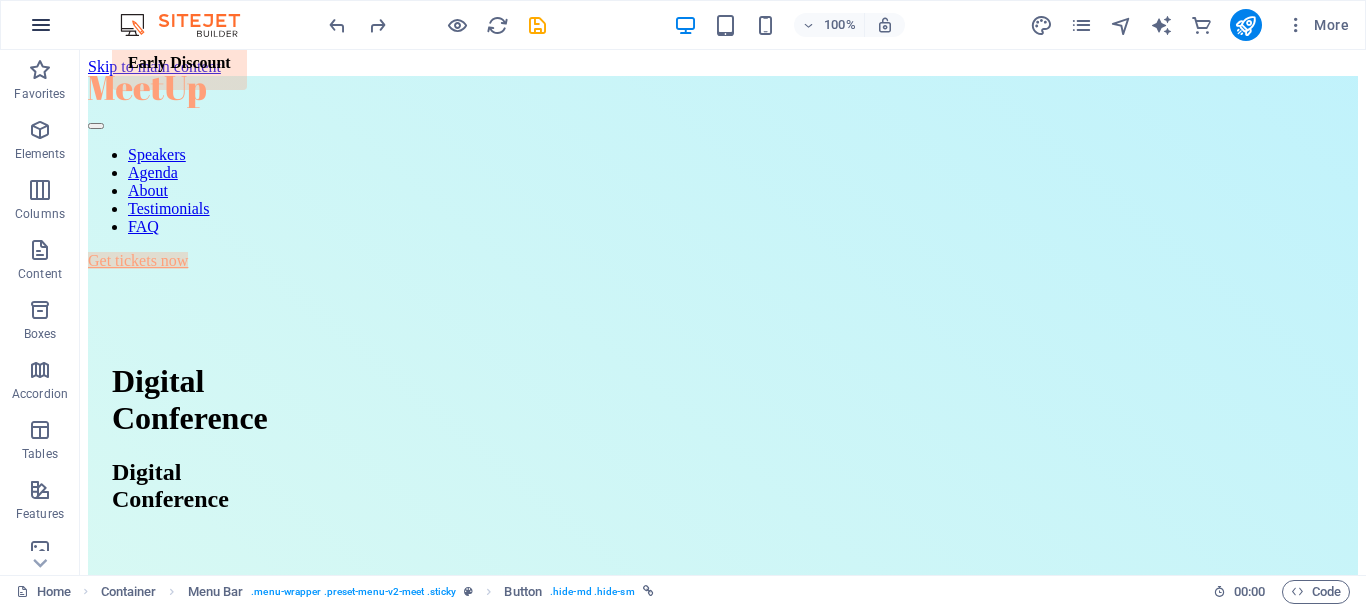 click at bounding box center (41, 25) 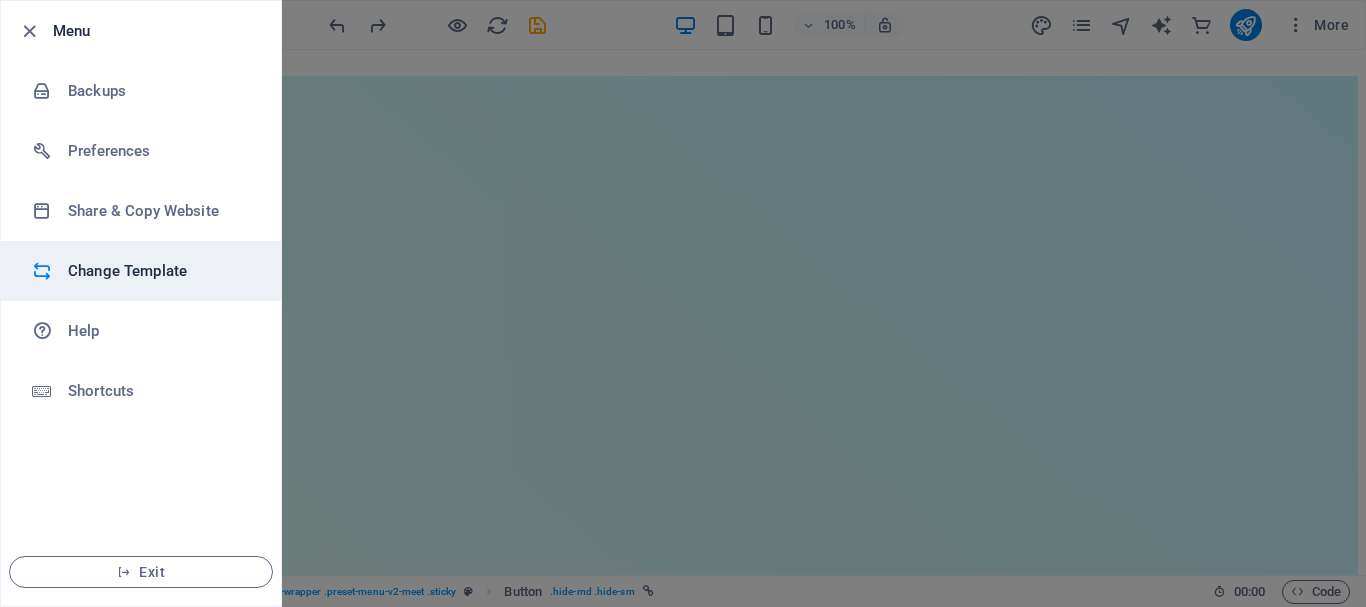 click on "Change Template" at bounding box center [160, 271] 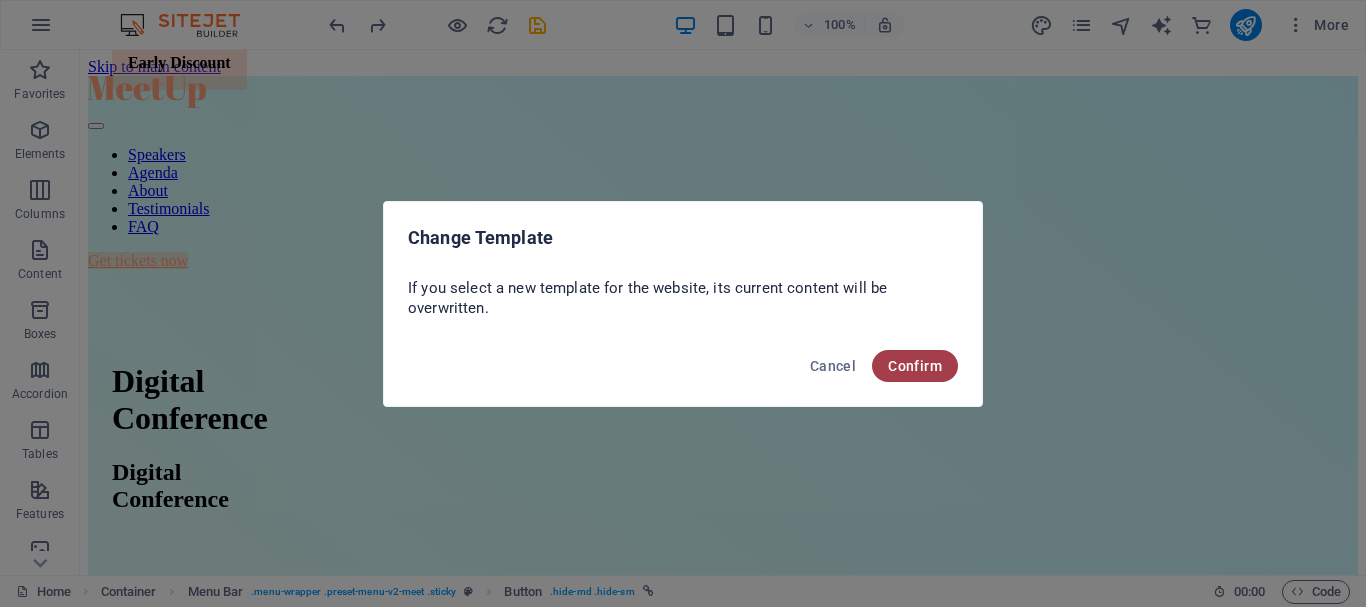 click on "Confirm" at bounding box center (915, 366) 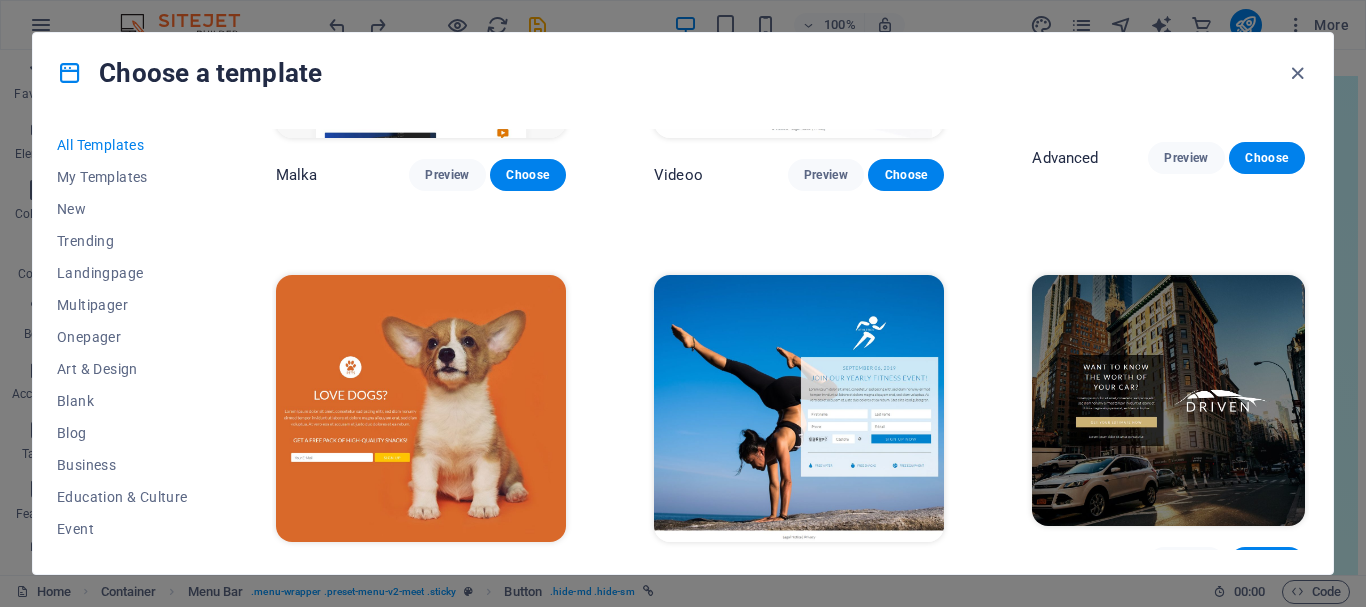 scroll, scrollTop: 8700, scrollLeft: 0, axis: vertical 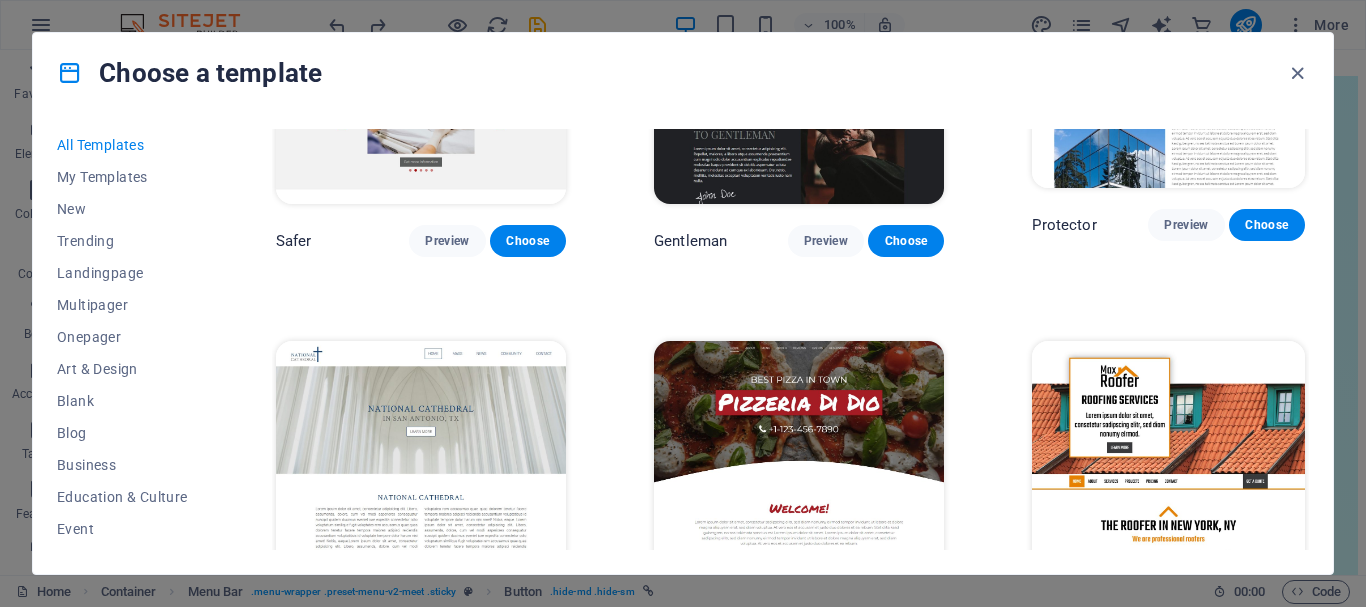 click on "Choose" at bounding box center [906, 646] 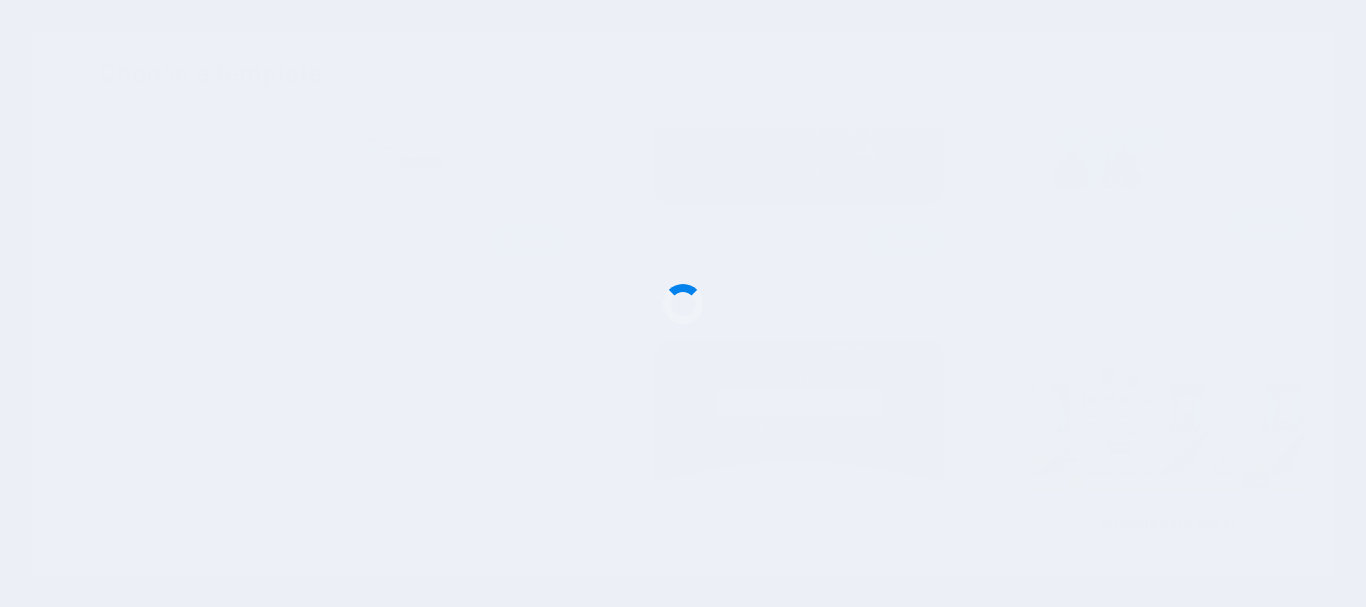 click at bounding box center [683, 303] 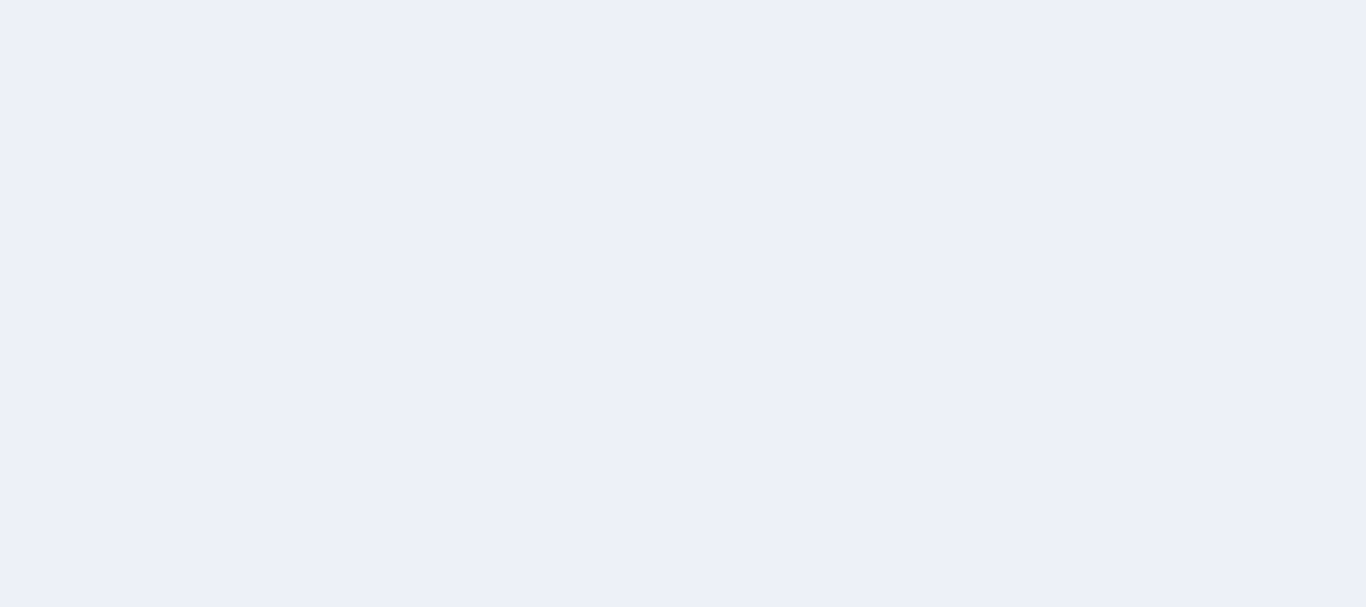 scroll, scrollTop: 0, scrollLeft: 0, axis: both 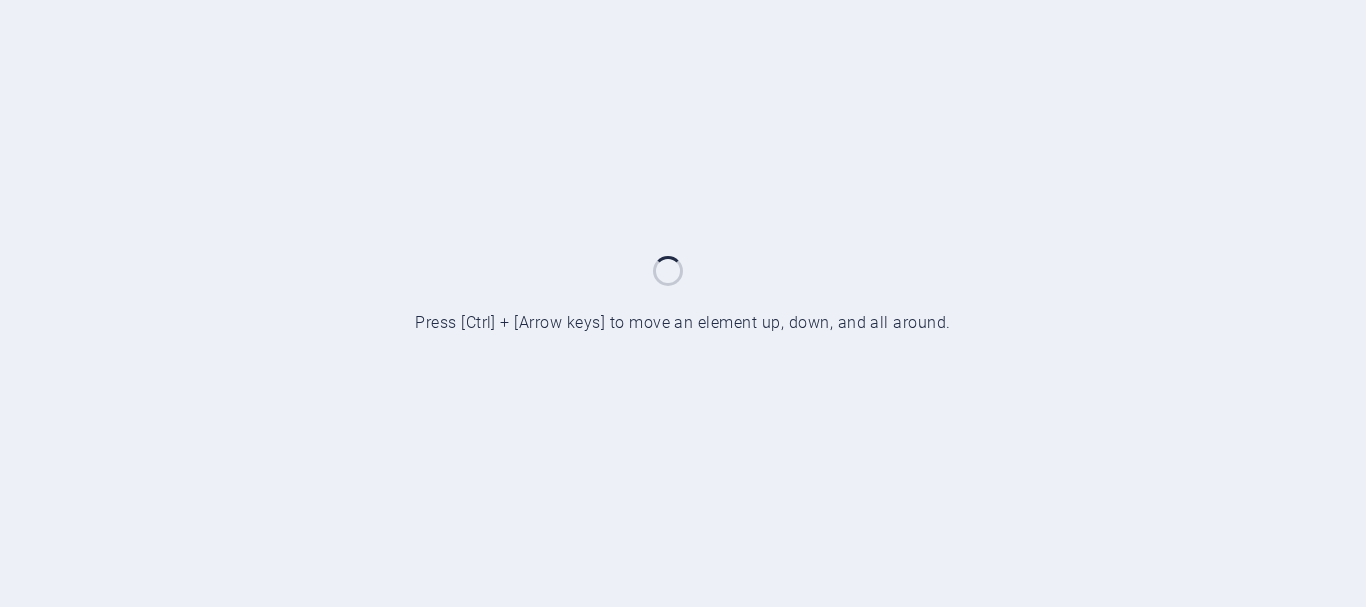 click at bounding box center [683, 303] 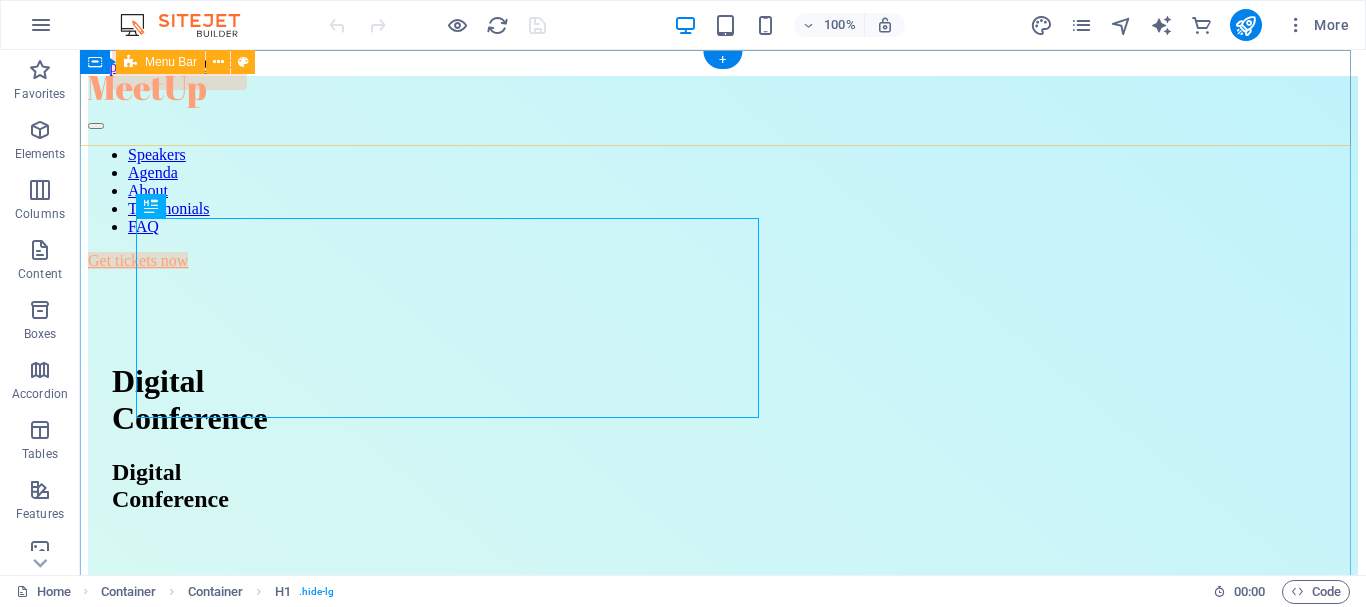 scroll, scrollTop: 0, scrollLeft: 0, axis: both 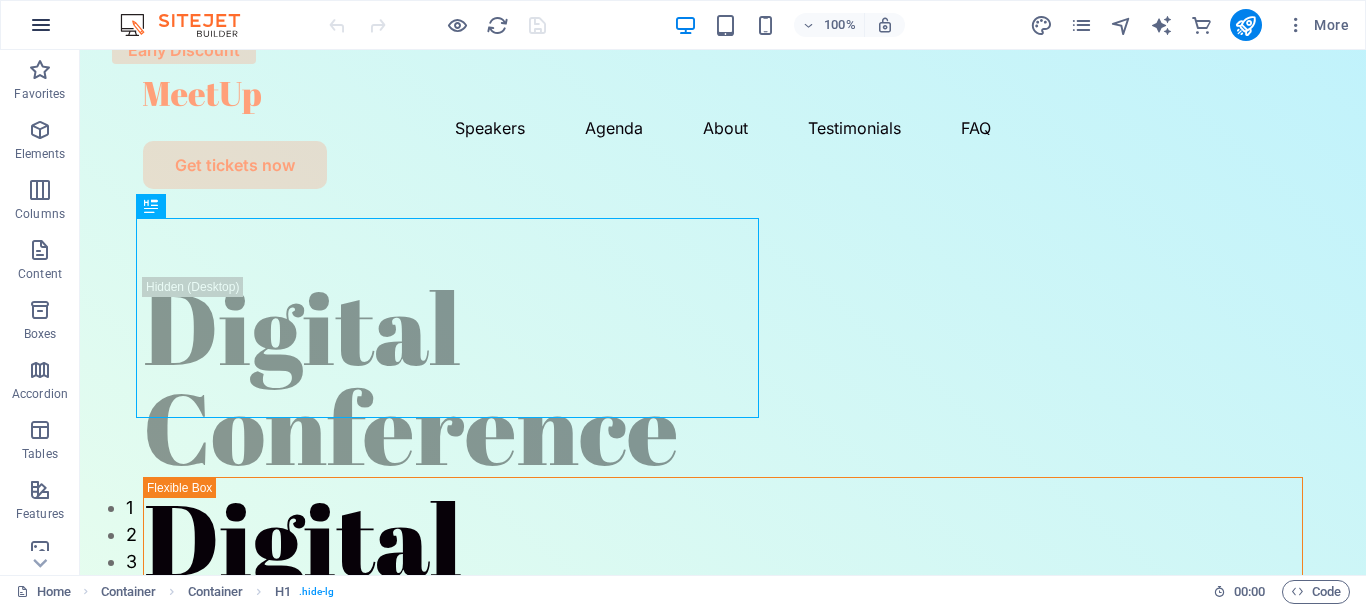 click at bounding box center [41, 25] 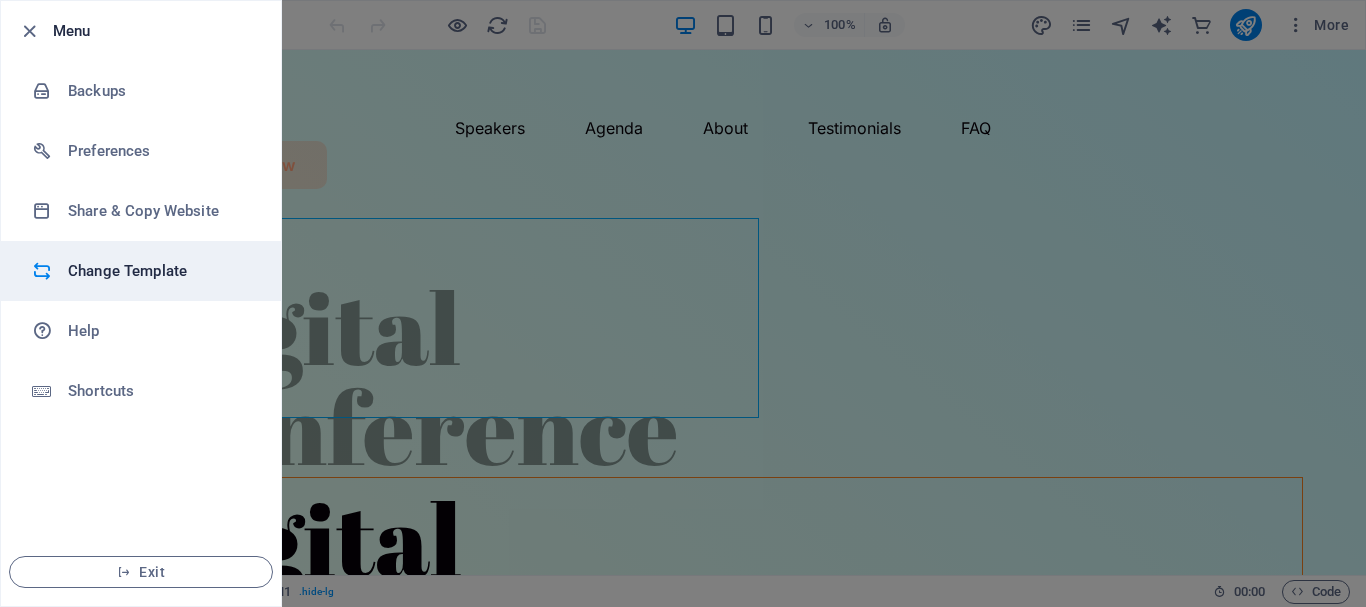 click on "Change Template" at bounding box center (141, 271) 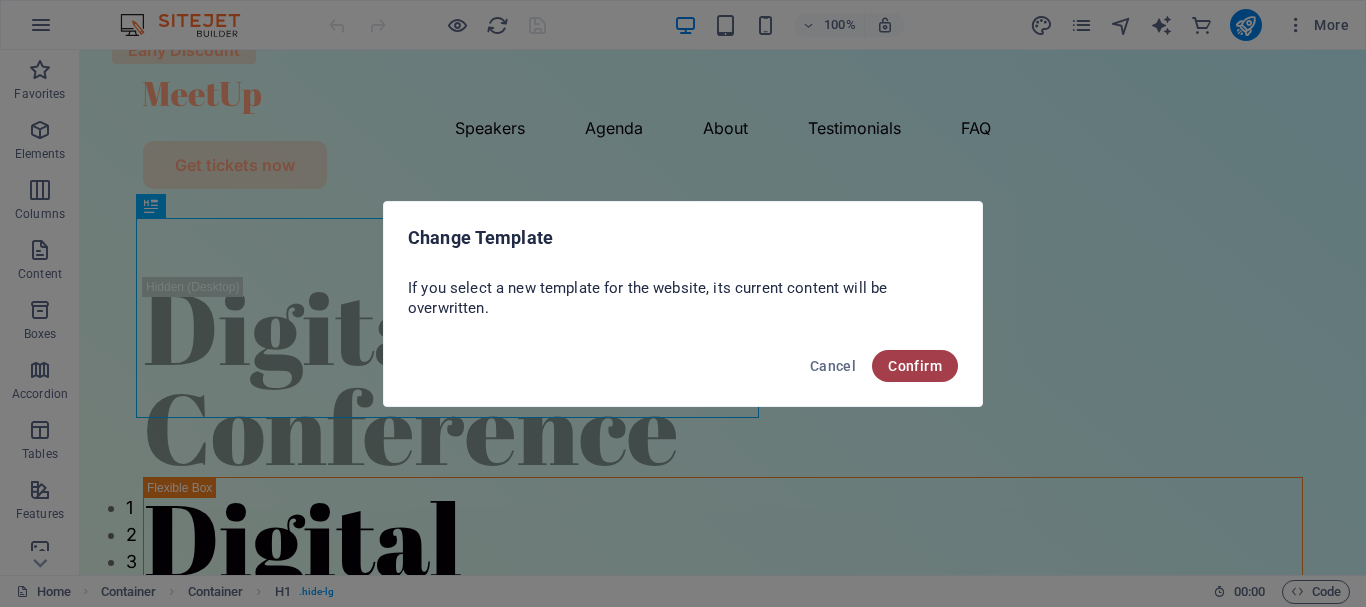 click on "Confirm" at bounding box center (915, 366) 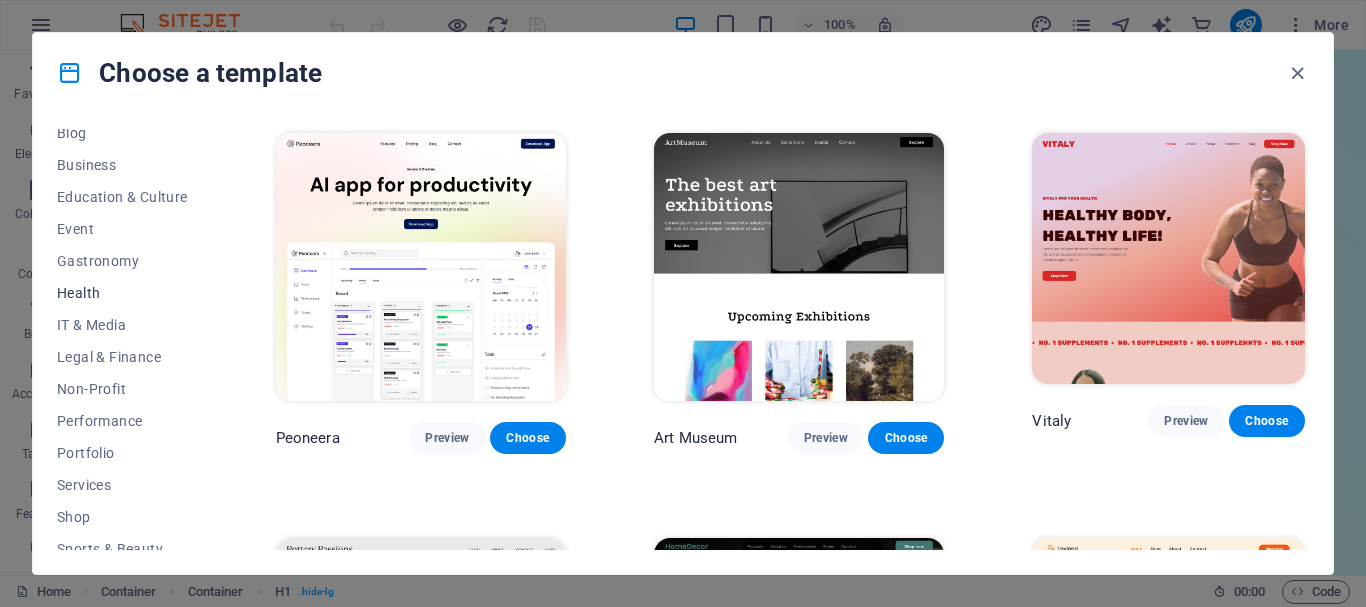 scroll, scrollTop: 400, scrollLeft: 0, axis: vertical 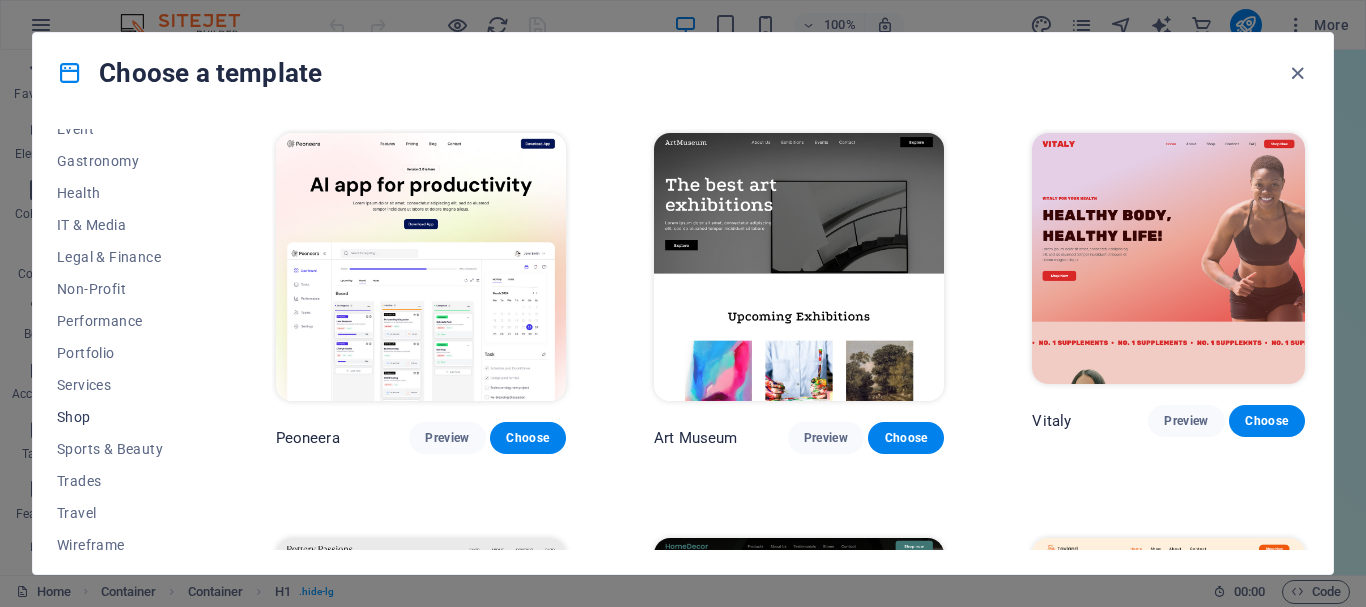 click on "Shop" at bounding box center [122, 417] 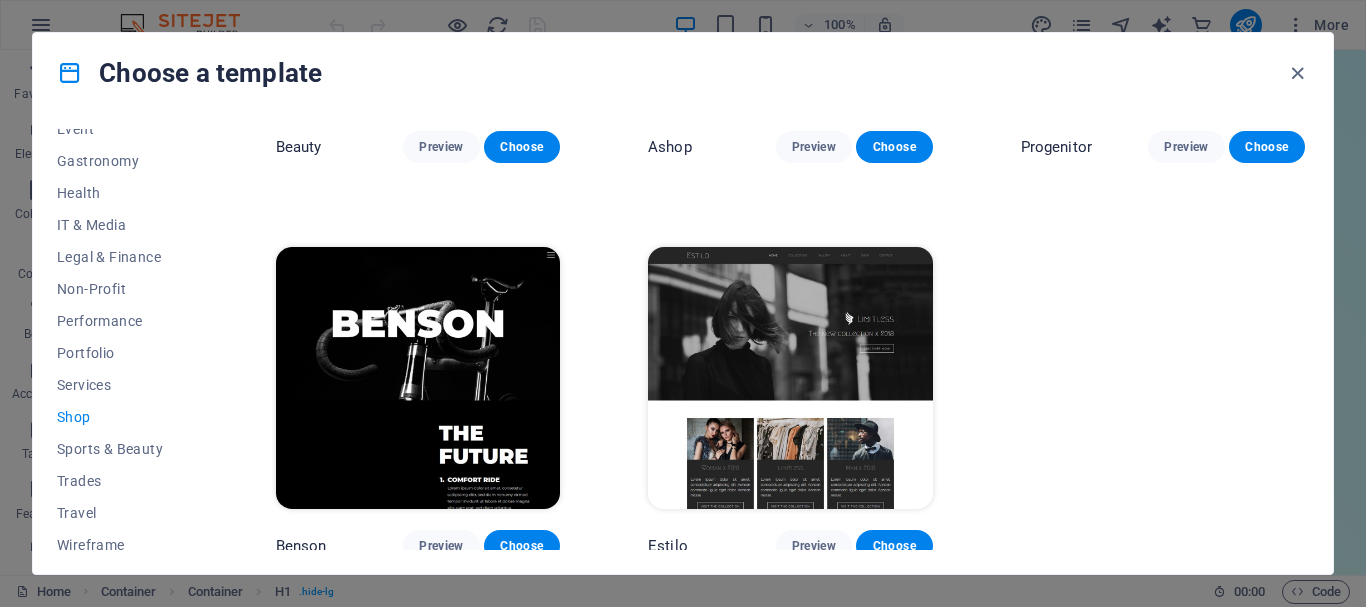 scroll, scrollTop: 1086, scrollLeft: 0, axis: vertical 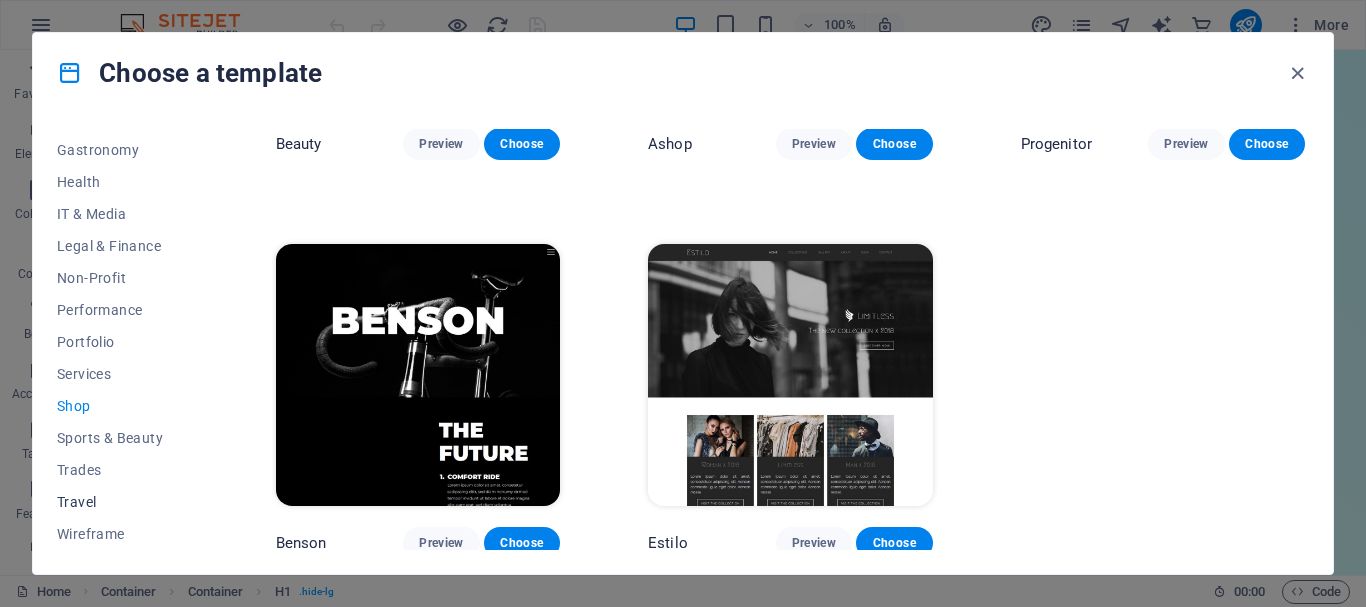 click on "Travel" at bounding box center [122, 502] 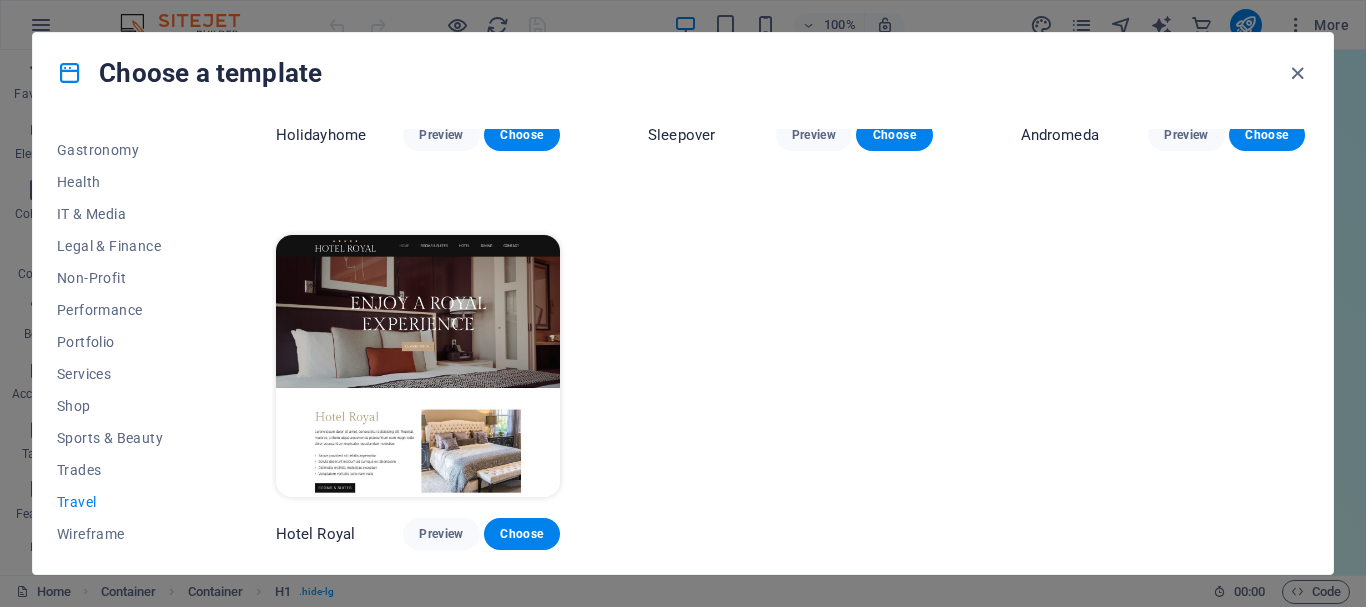 scroll, scrollTop: 0, scrollLeft: 0, axis: both 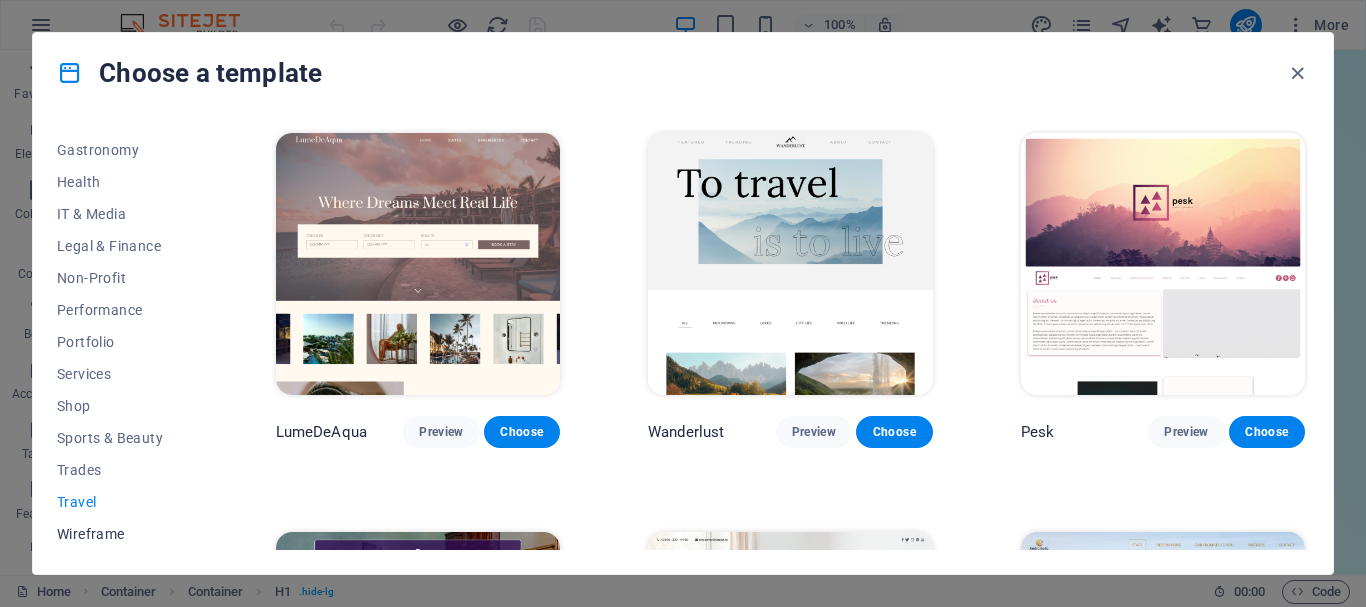 click on "Wireframe" at bounding box center [122, 534] 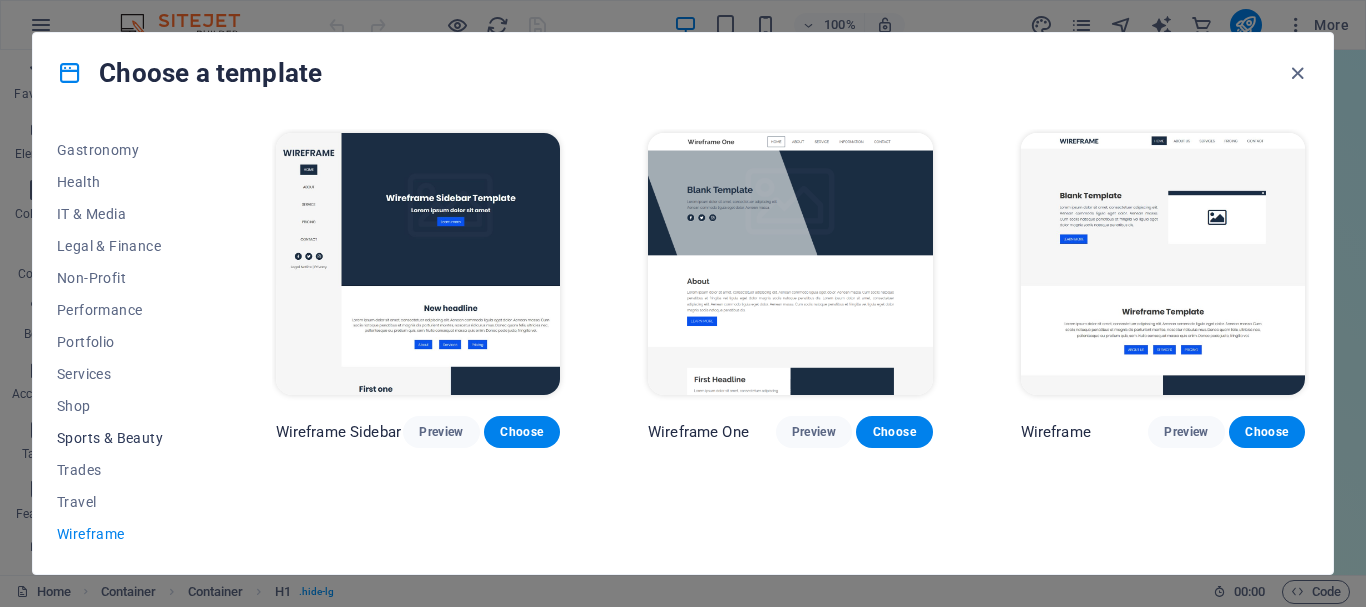 click on "Sports & Beauty" at bounding box center [122, 438] 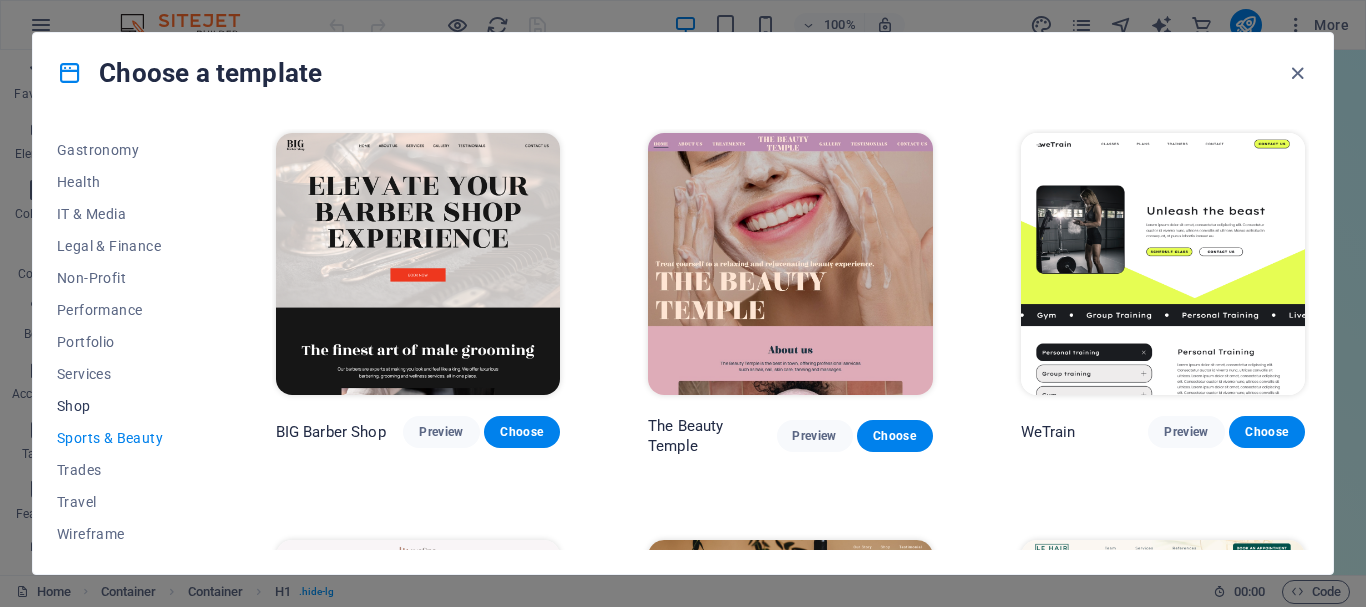 click on "Shop" at bounding box center (122, 406) 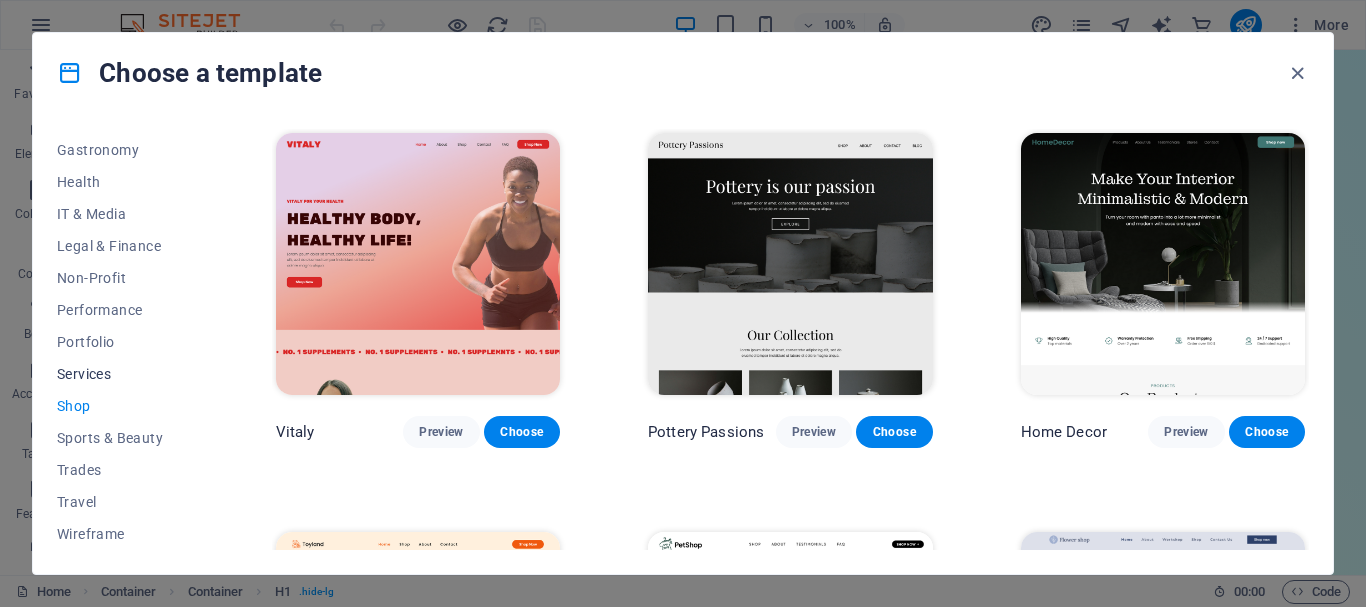 click on "Services" at bounding box center [122, 374] 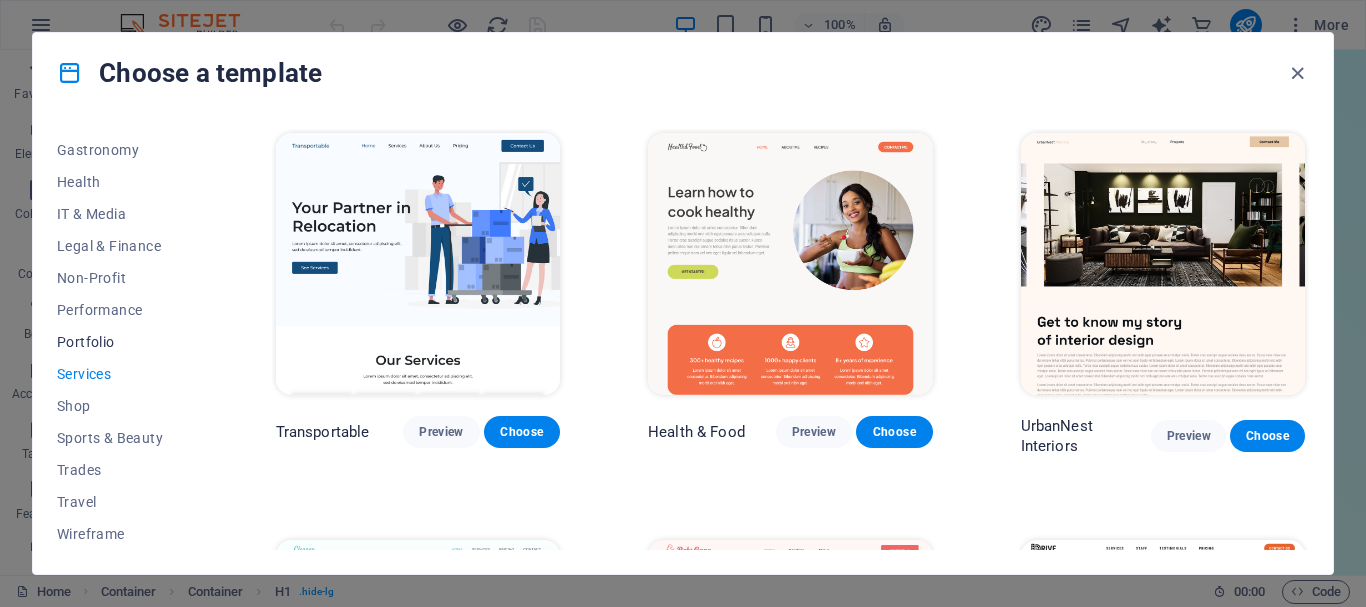 click on "Portfolio" at bounding box center [122, 342] 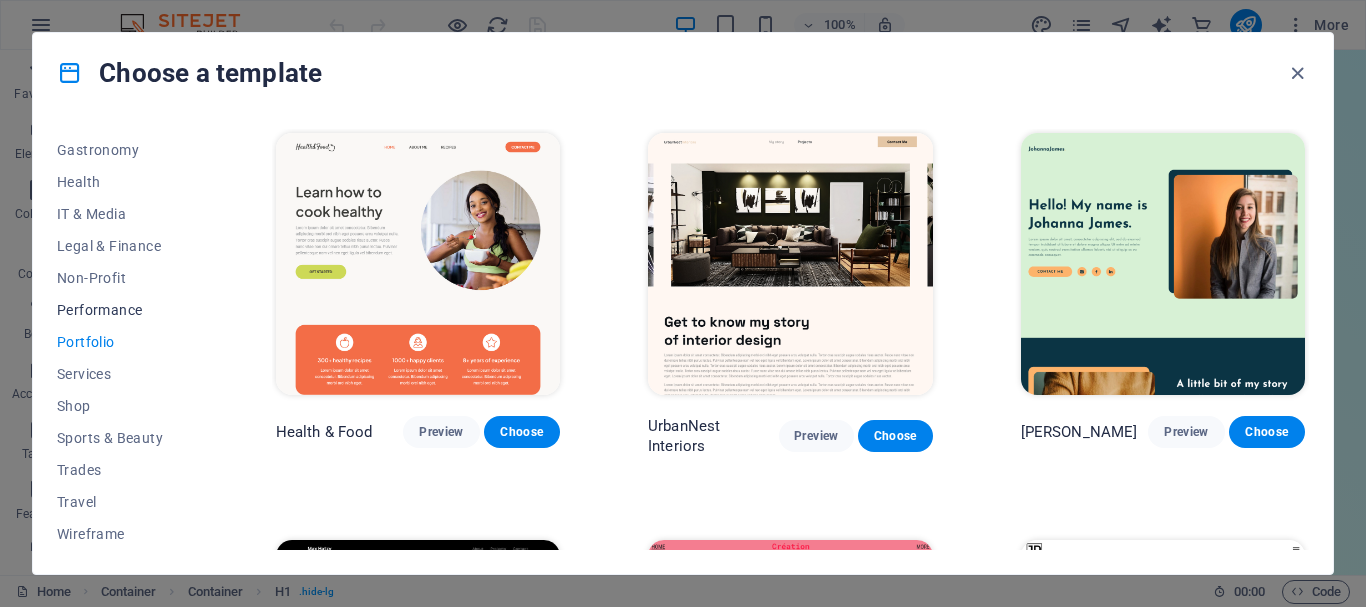 click on "Performance" at bounding box center [122, 310] 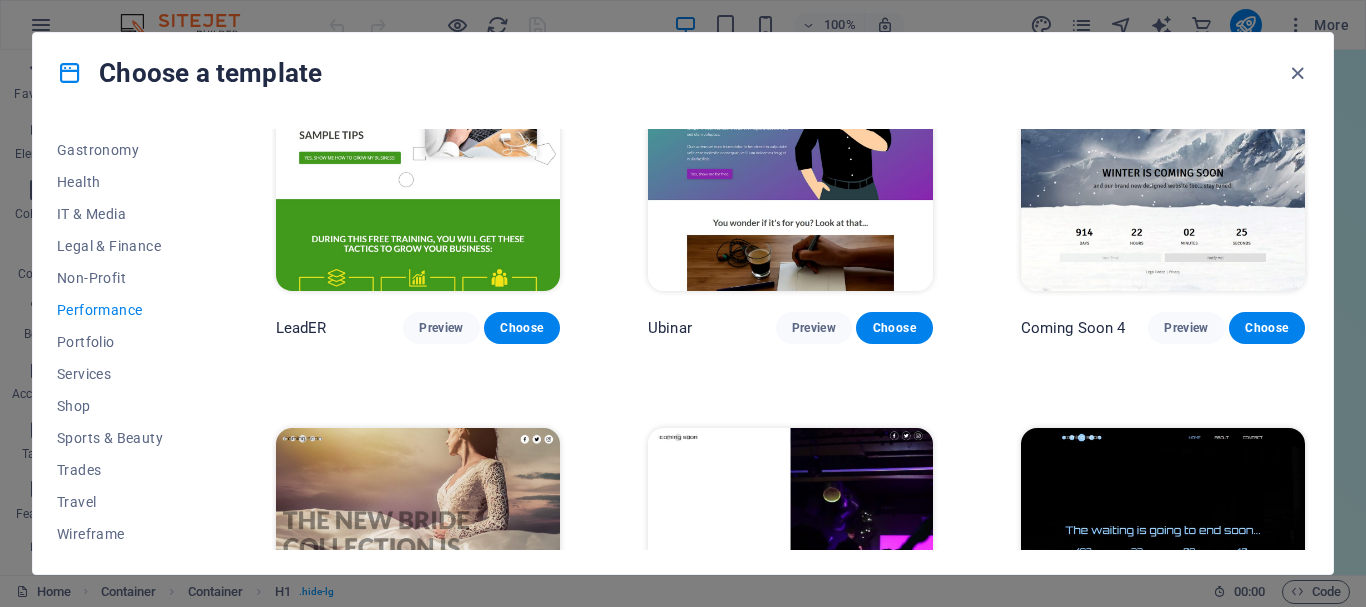 scroll, scrollTop: 1880, scrollLeft: 0, axis: vertical 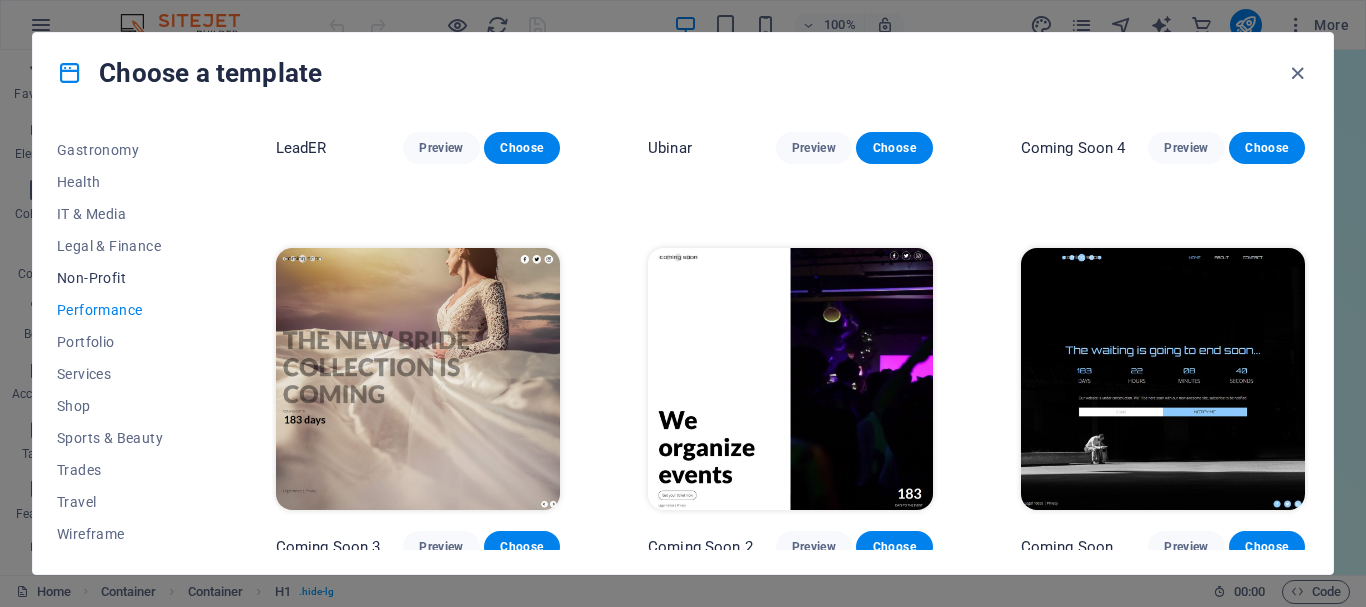 click on "Non-Profit" at bounding box center [122, 278] 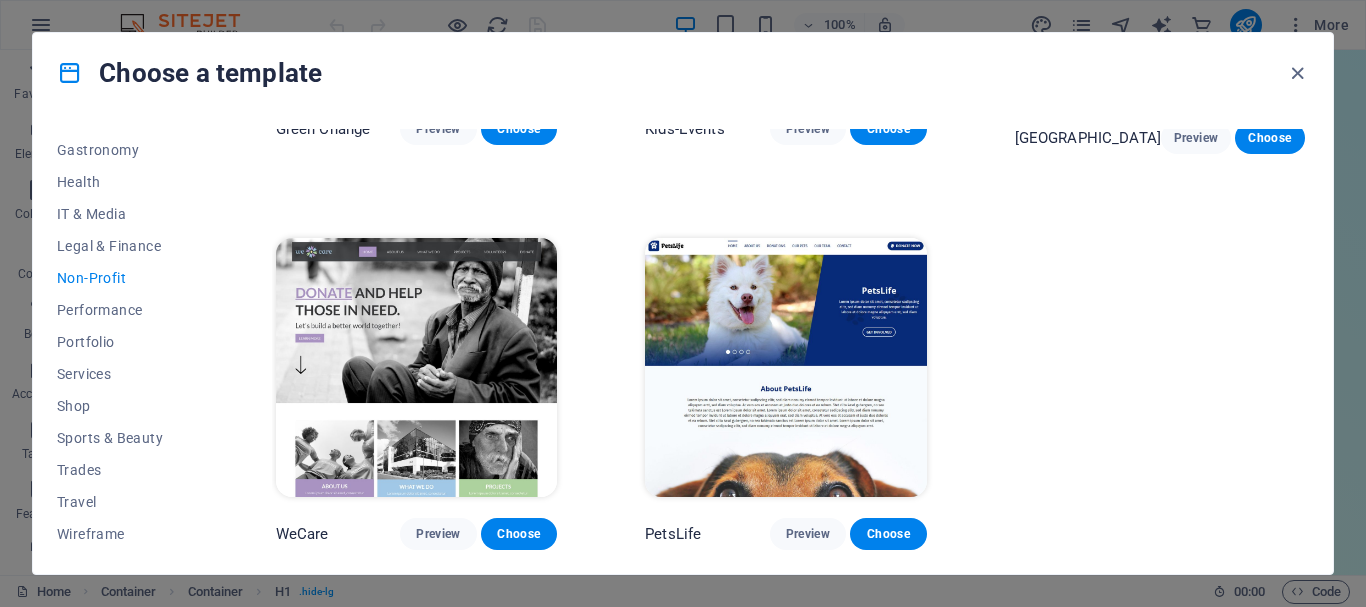 scroll, scrollTop: 301, scrollLeft: 0, axis: vertical 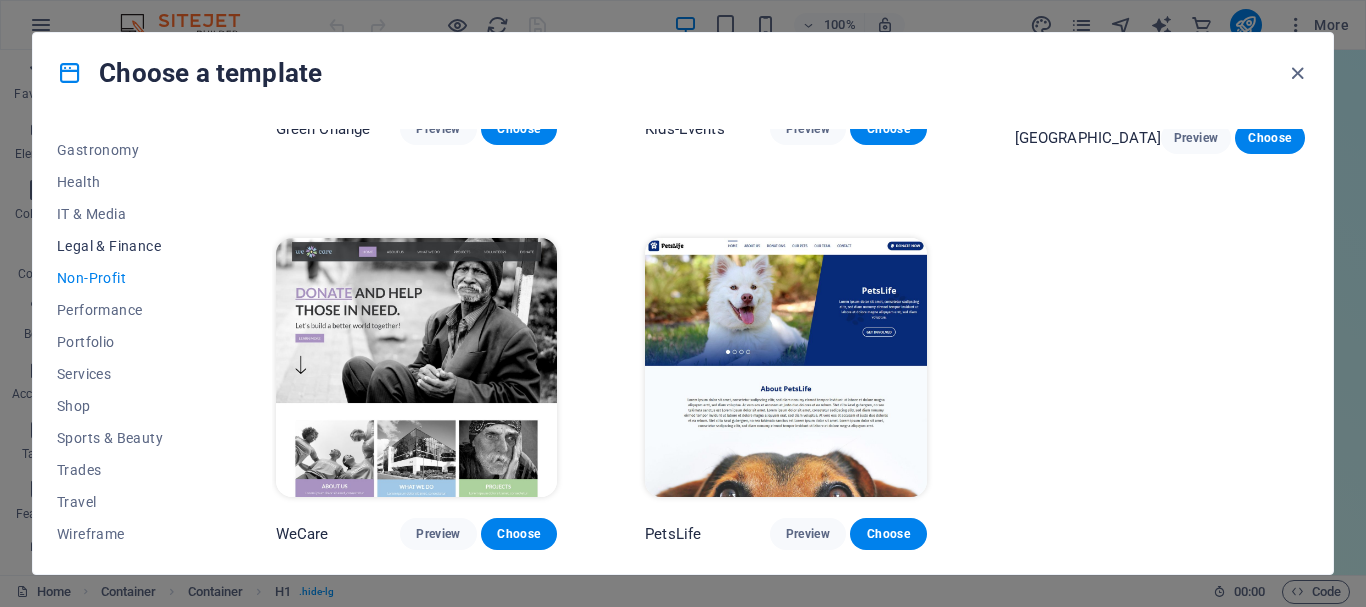 click on "Legal & Finance" at bounding box center (122, 246) 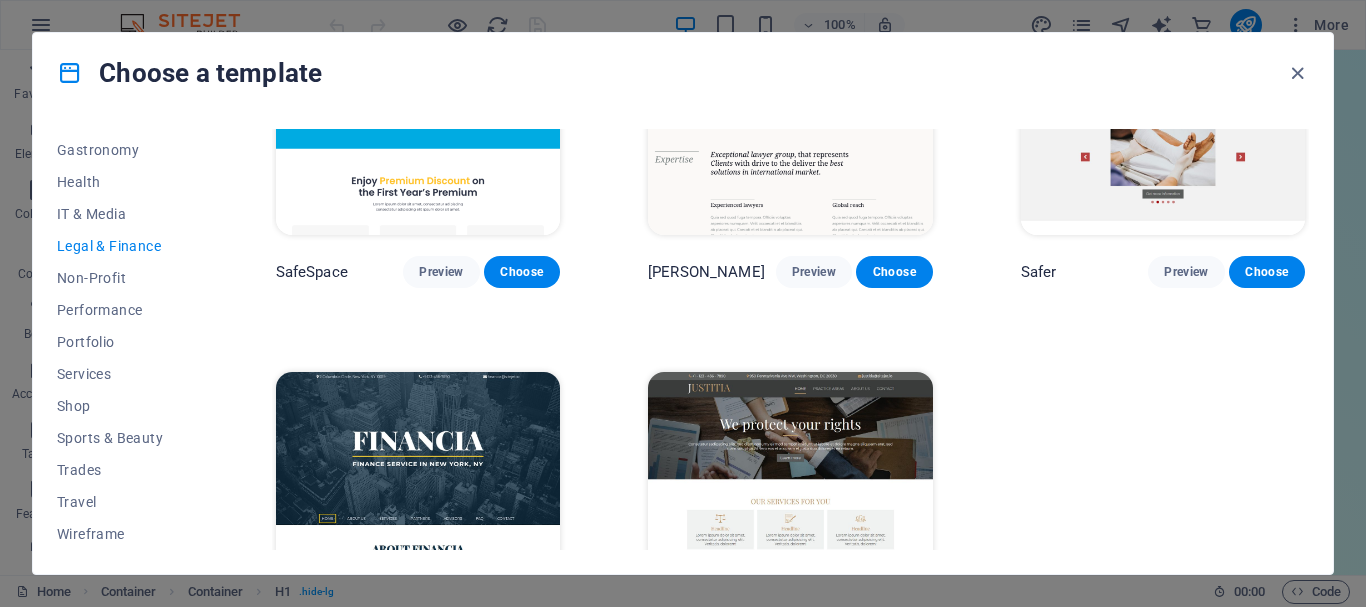 scroll, scrollTop: 293, scrollLeft: 0, axis: vertical 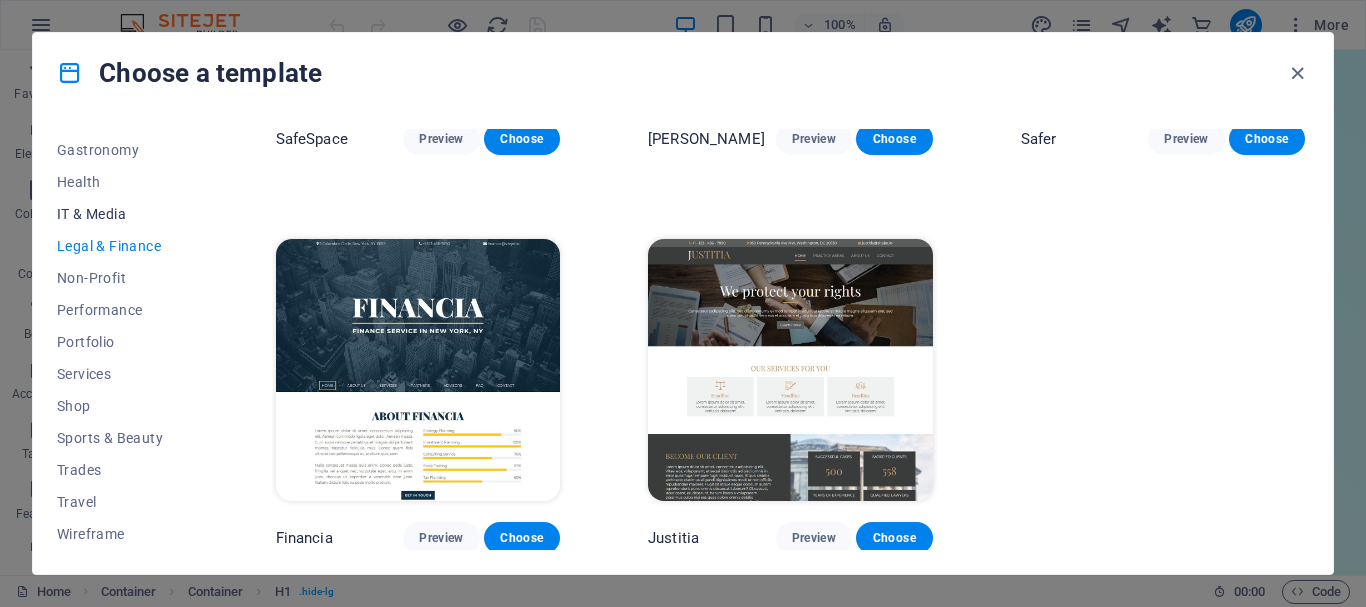 click on "IT & Media" at bounding box center [122, 214] 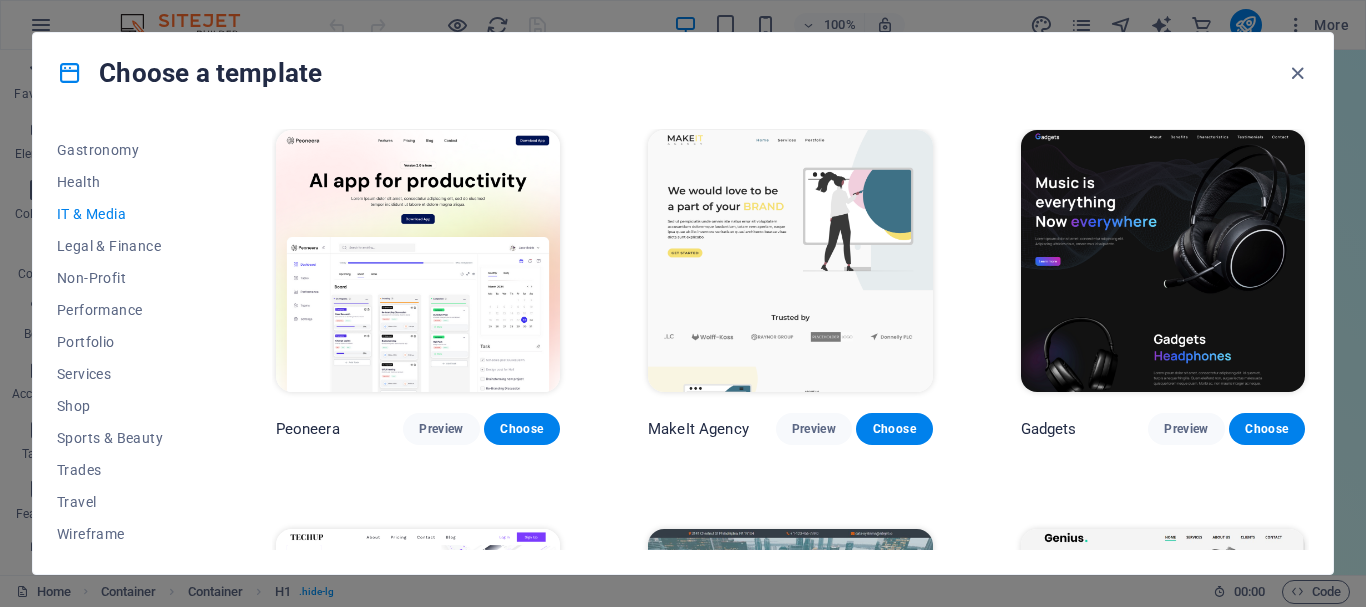 scroll, scrollTop: 0, scrollLeft: 0, axis: both 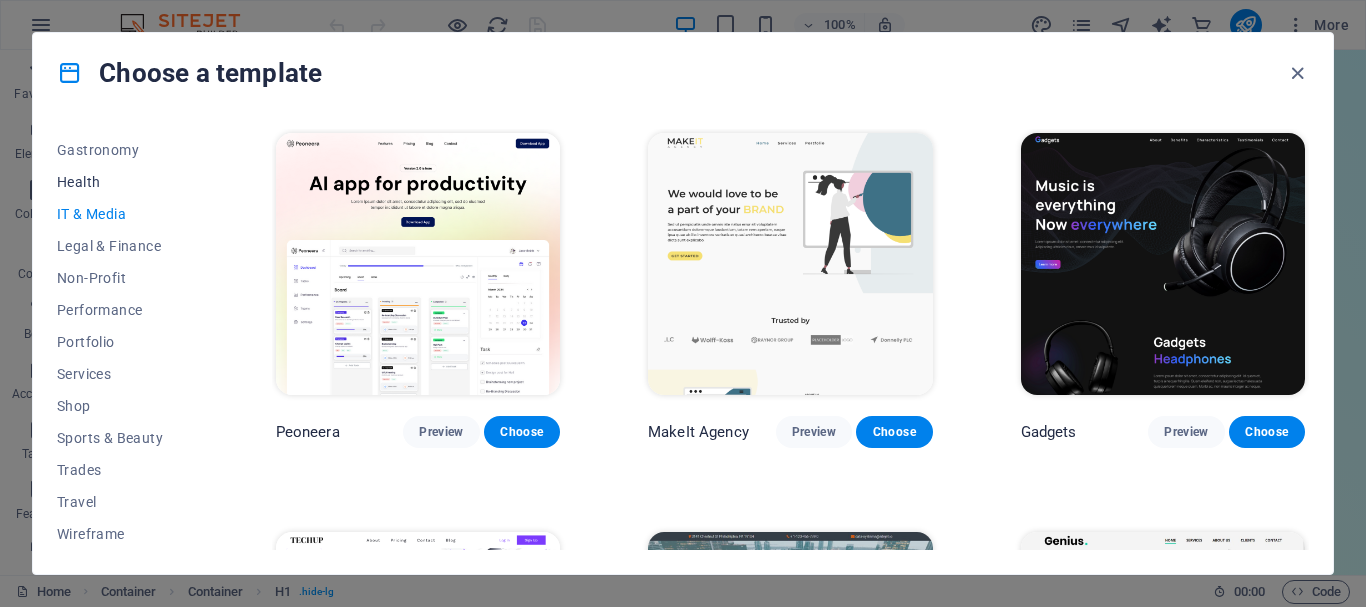 click on "Health" at bounding box center (122, 182) 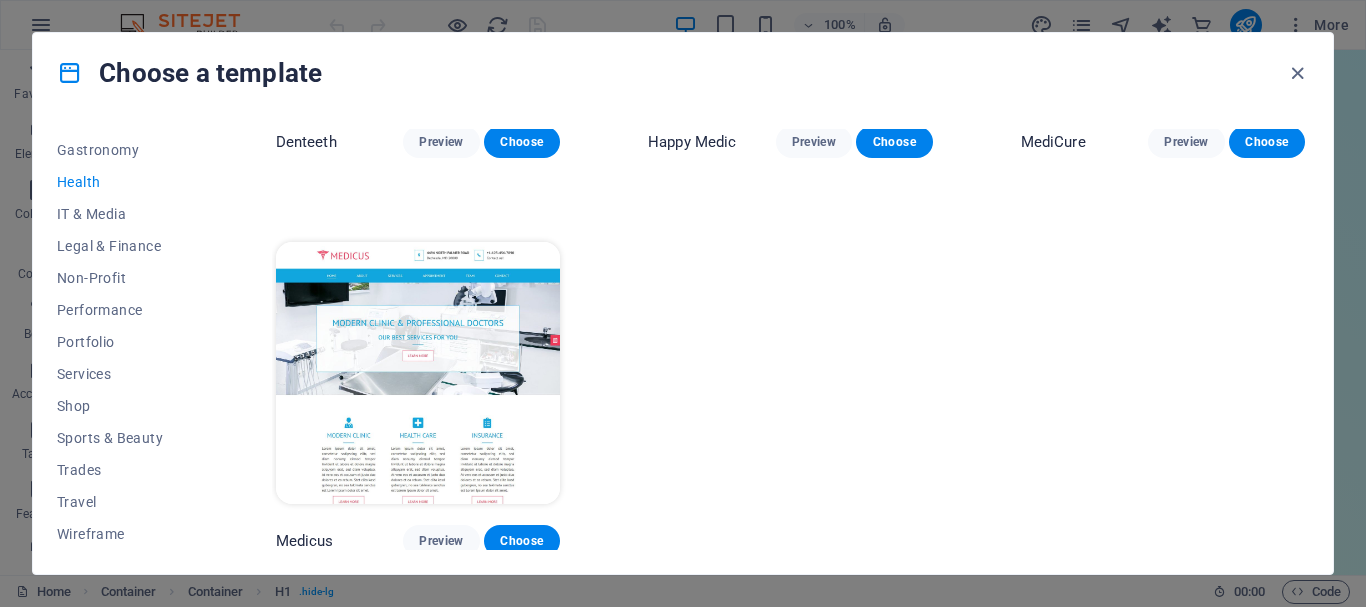scroll, scrollTop: 89, scrollLeft: 0, axis: vertical 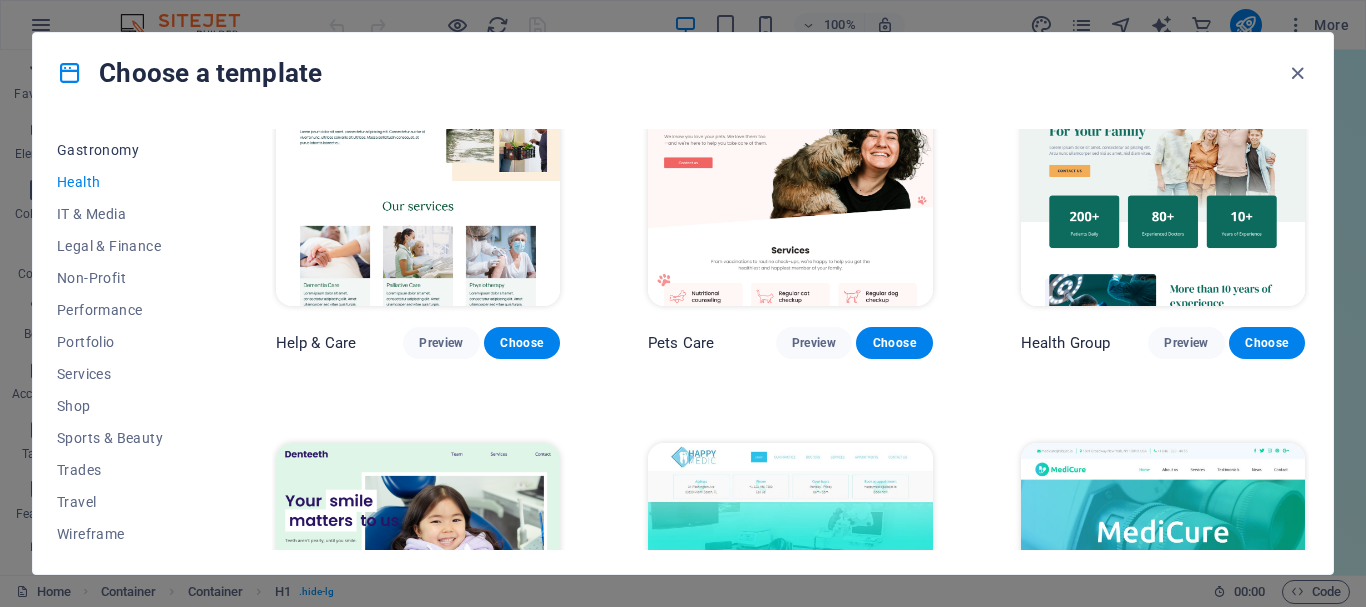 click on "Gastronomy" at bounding box center [122, 150] 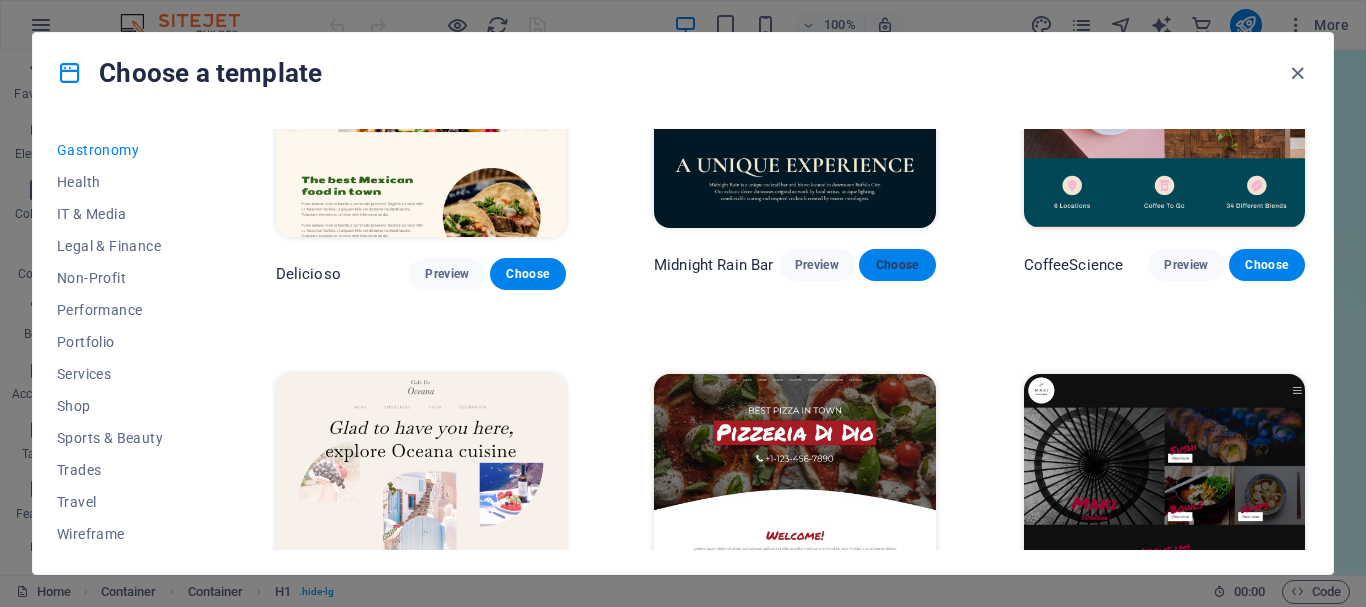 scroll, scrollTop: 400, scrollLeft: 0, axis: vertical 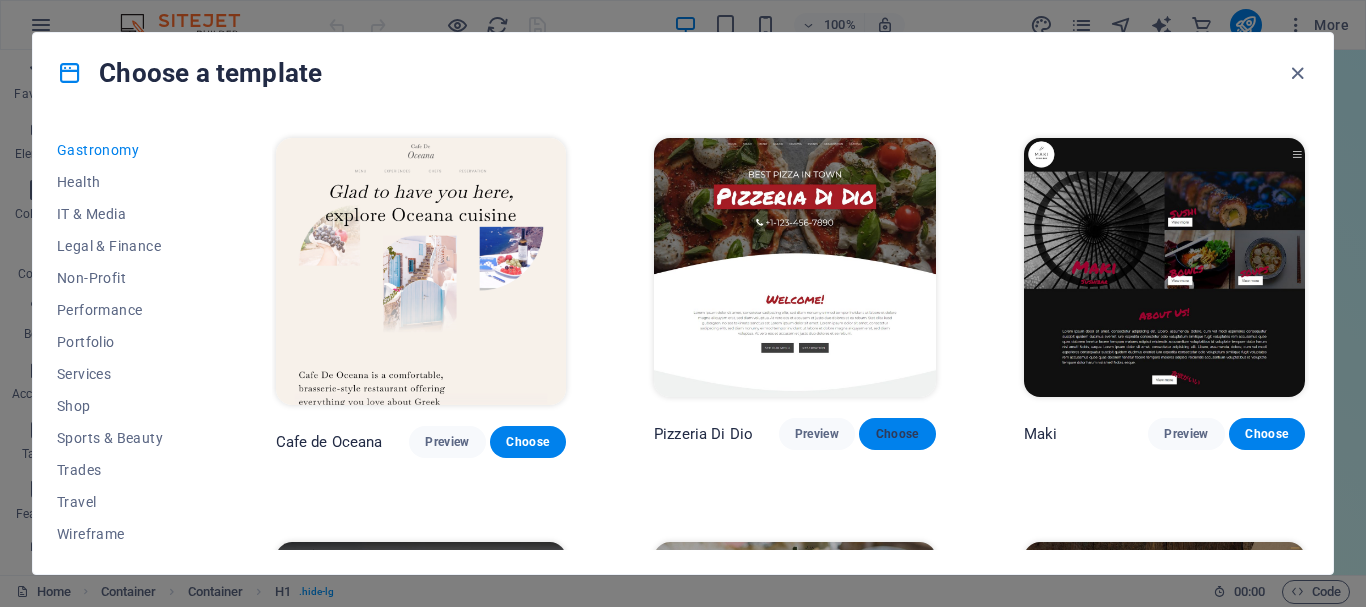 click on "Choose" at bounding box center [897, 434] 